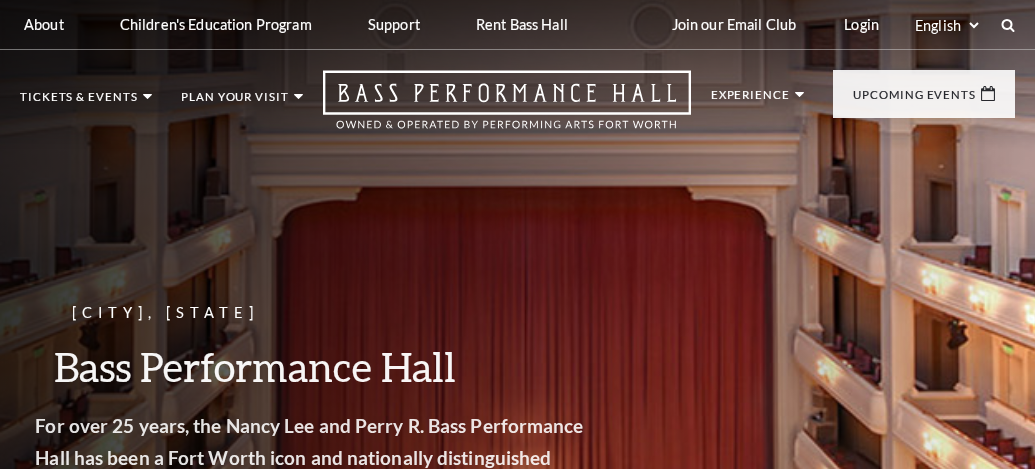 scroll, scrollTop: 0, scrollLeft: 0, axis: both 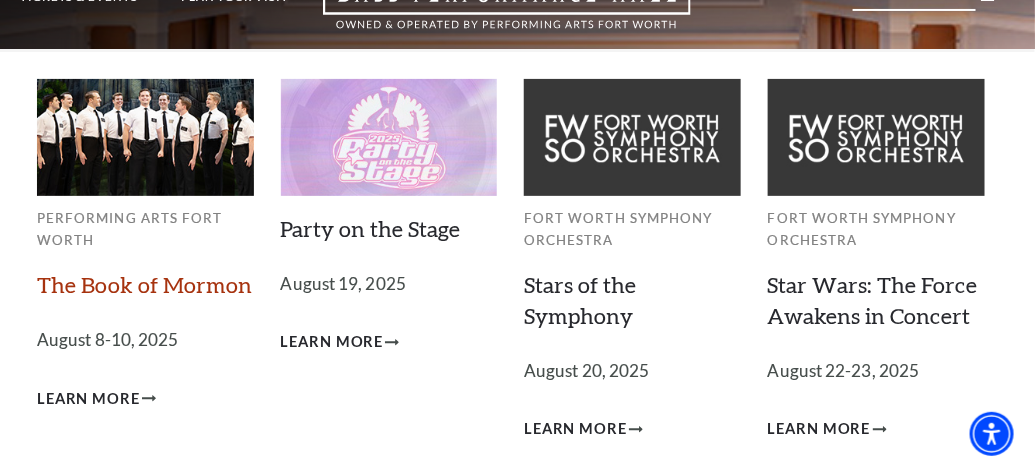 click on "The Book of Mormon" at bounding box center [144, 284] 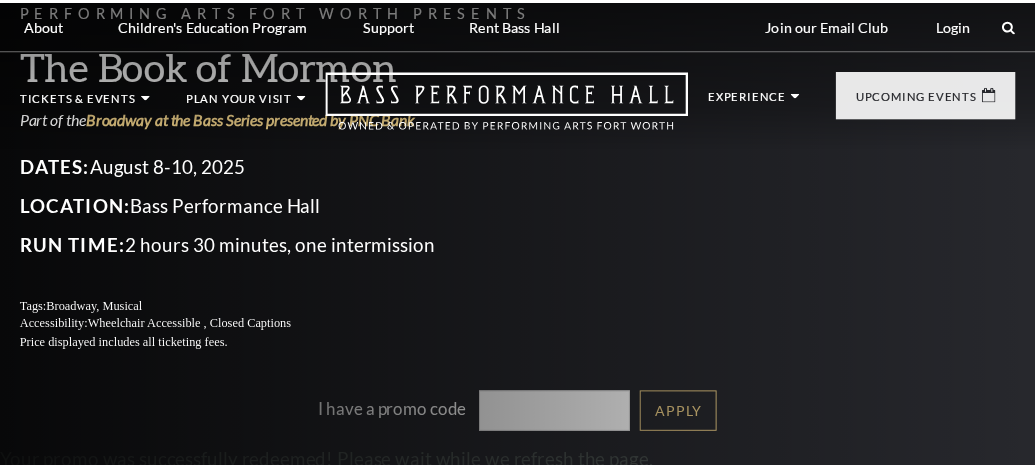 scroll, scrollTop: 0, scrollLeft: 0, axis: both 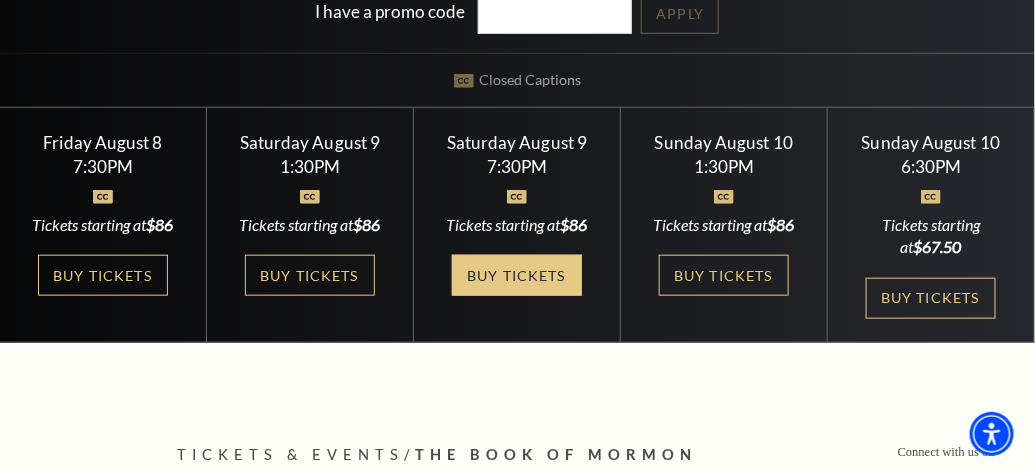 click on "Buy Tickets" at bounding box center (517, 275) 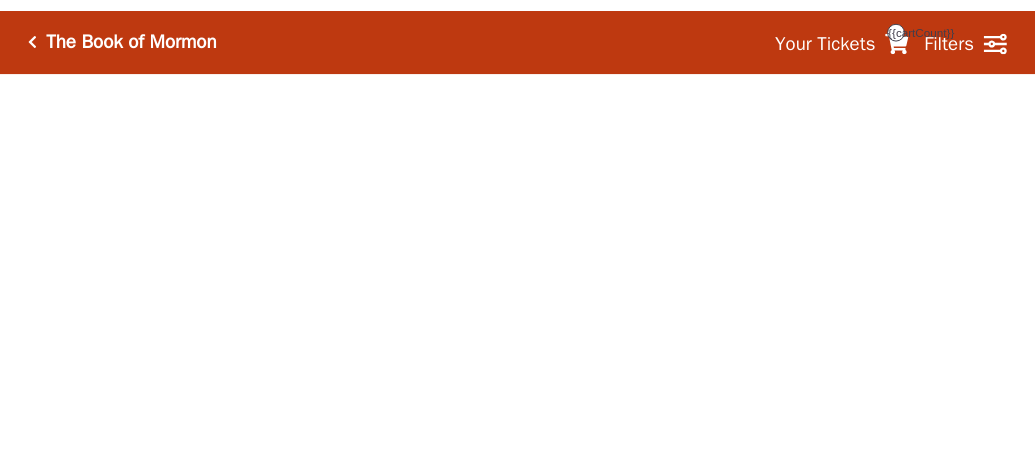 scroll, scrollTop: 0, scrollLeft: 0, axis: both 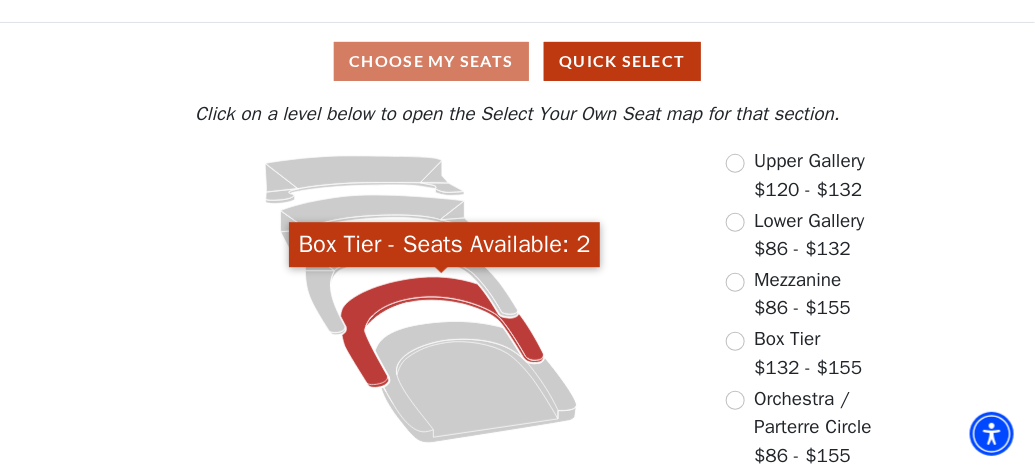 click 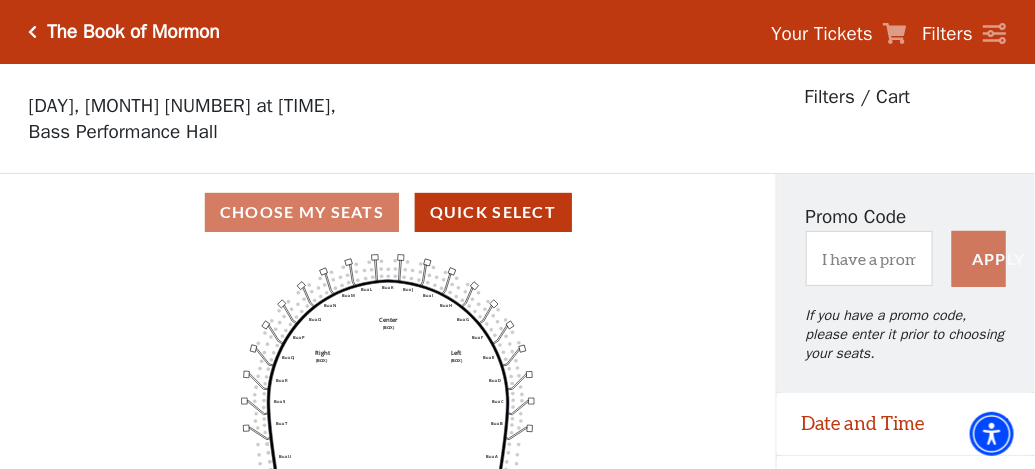 scroll, scrollTop: 200, scrollLeft: 0, axis: vertical 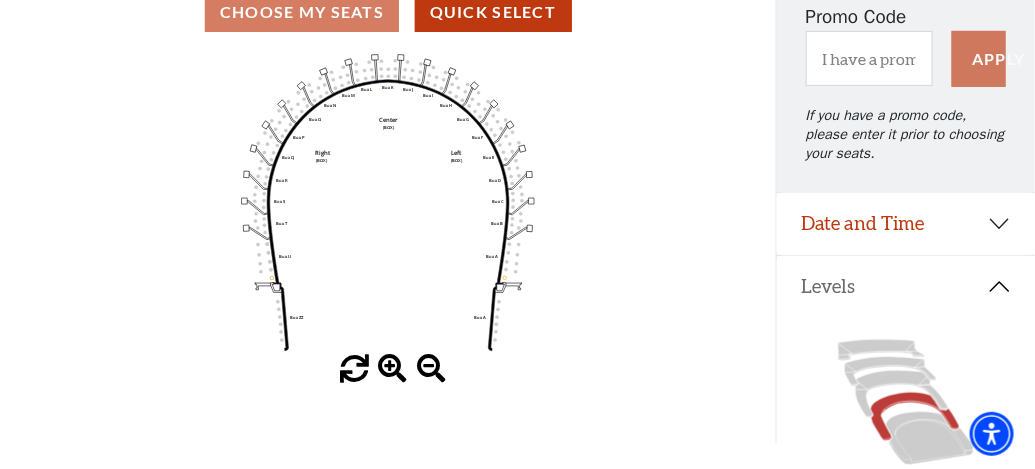 click at bounding box center [392, 369] 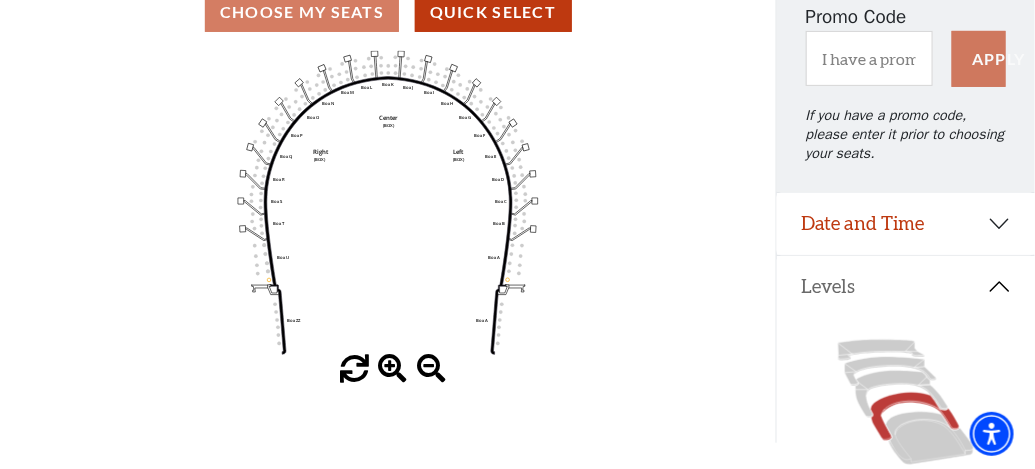 click at bounding box center (392, 369) 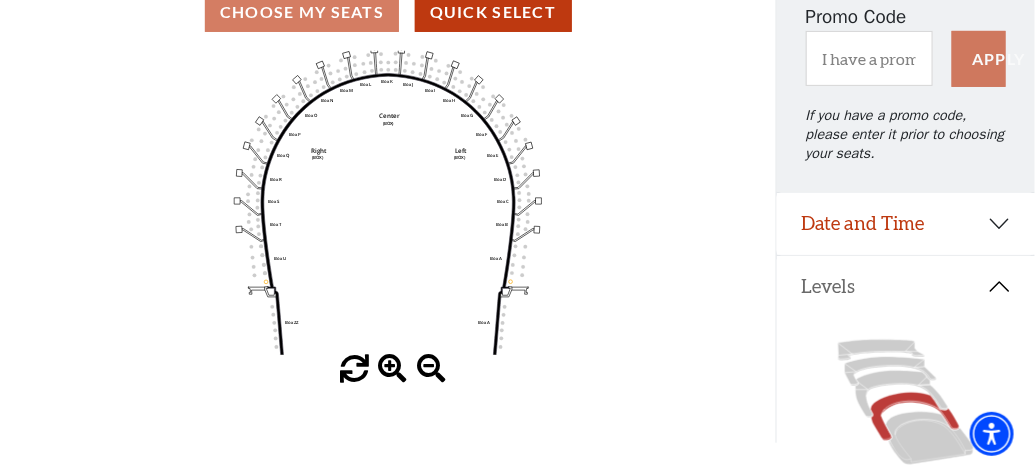 click at bounding box center [392, 369] 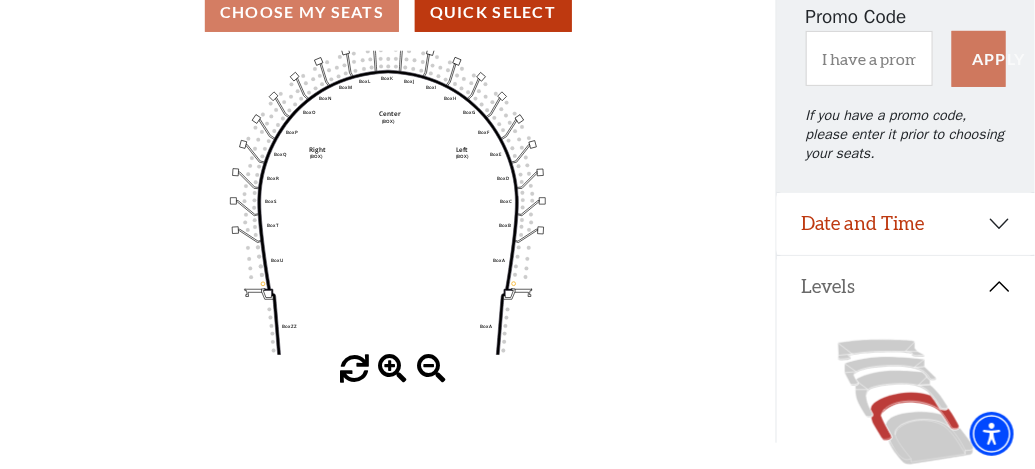 click at bounding box center [392, 369] 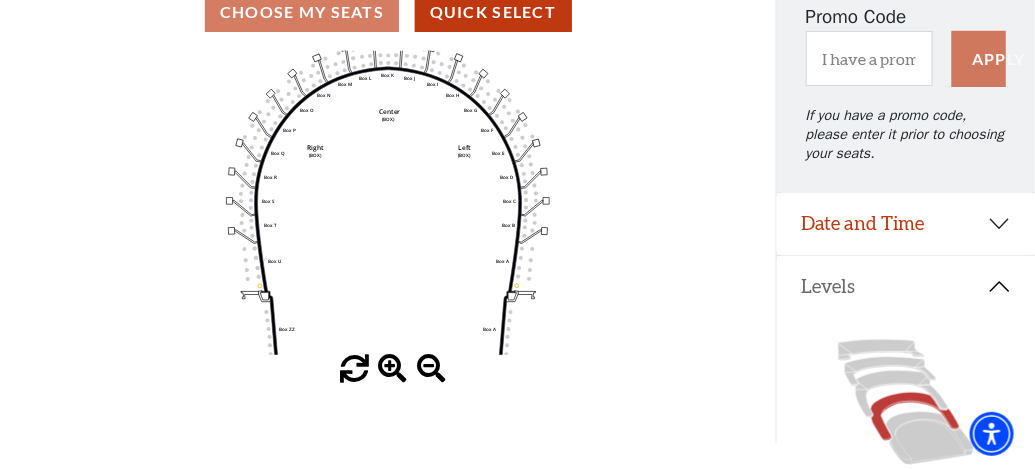 click at bounding box center [392, 369] 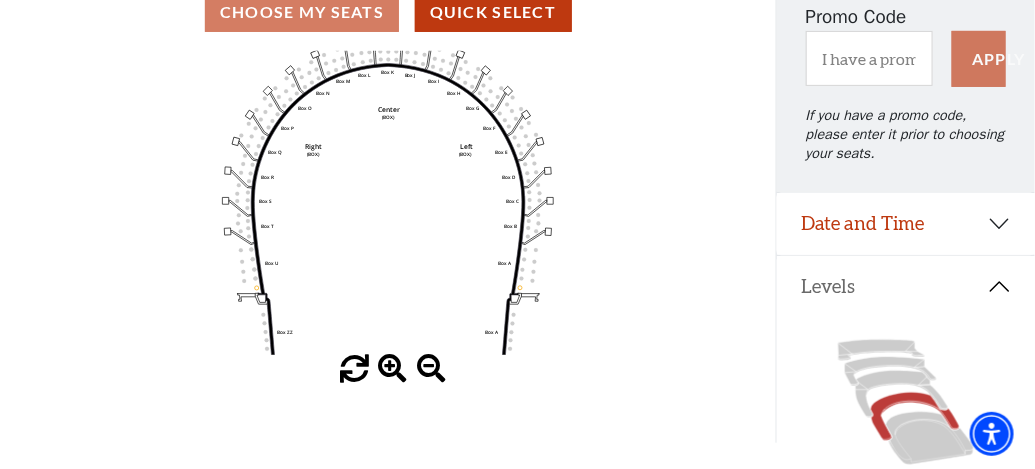 click at bounding box center (392, 369) 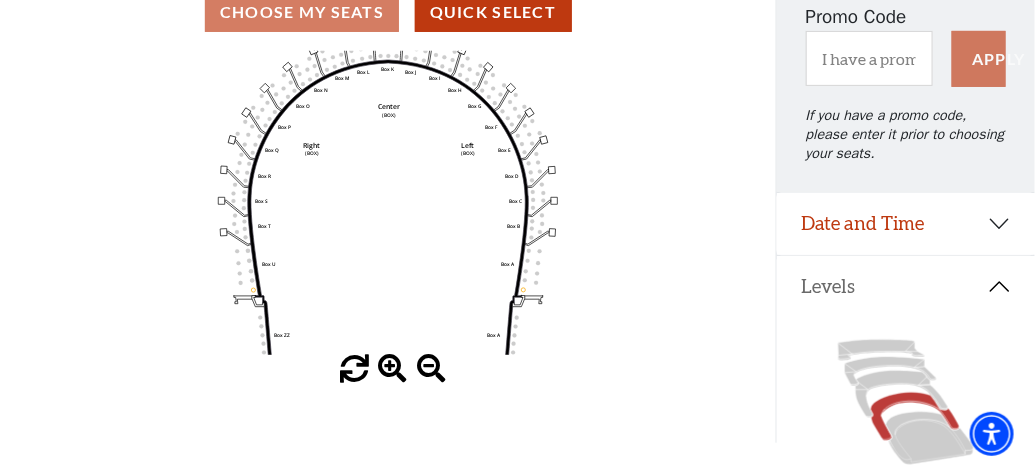 click at bounding box center [392, 369] 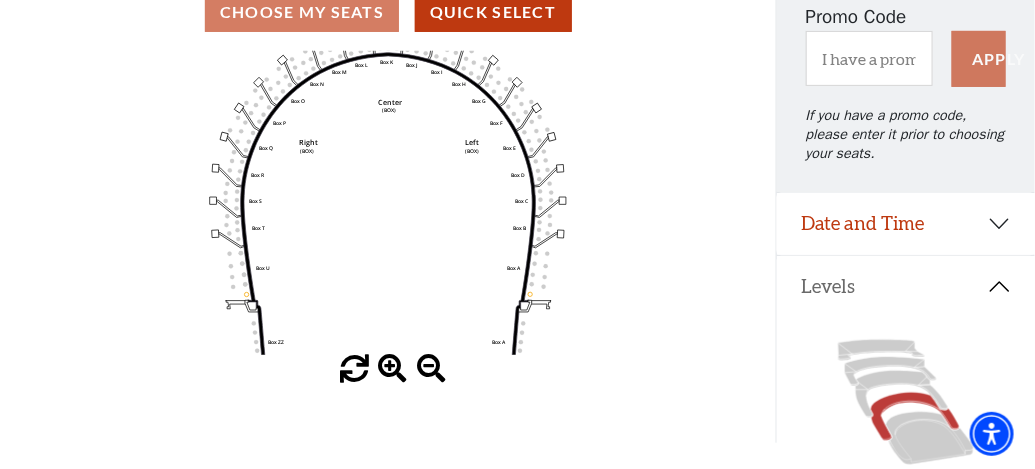 click at bounding box center [392, 369] 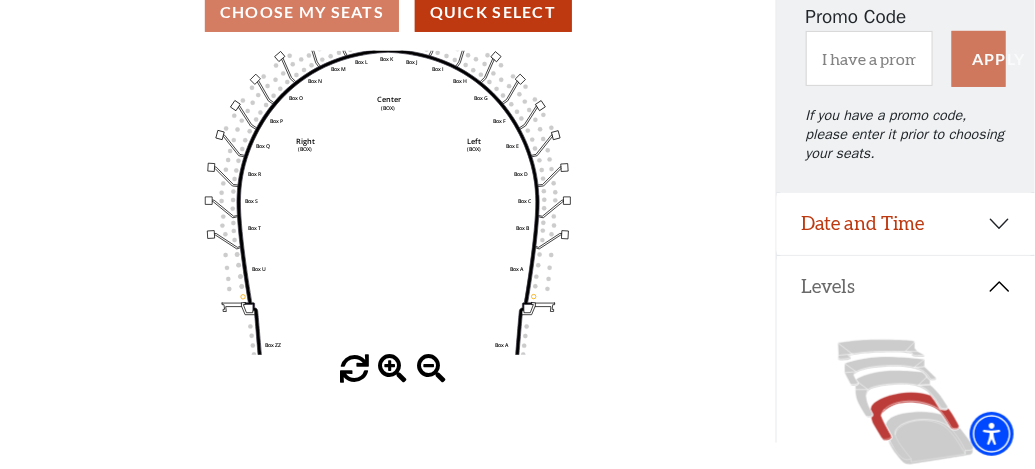 click at bounding box center (392, 369) 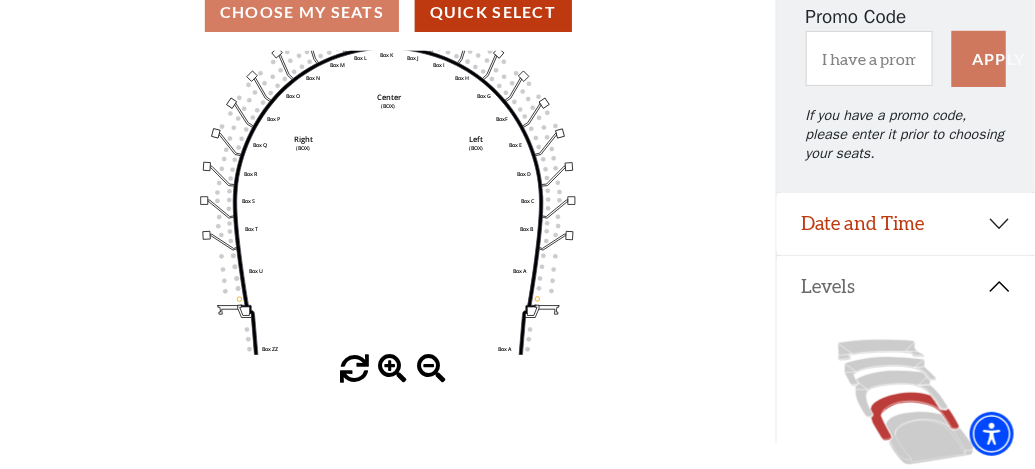 click at bounding box center (392, 369) 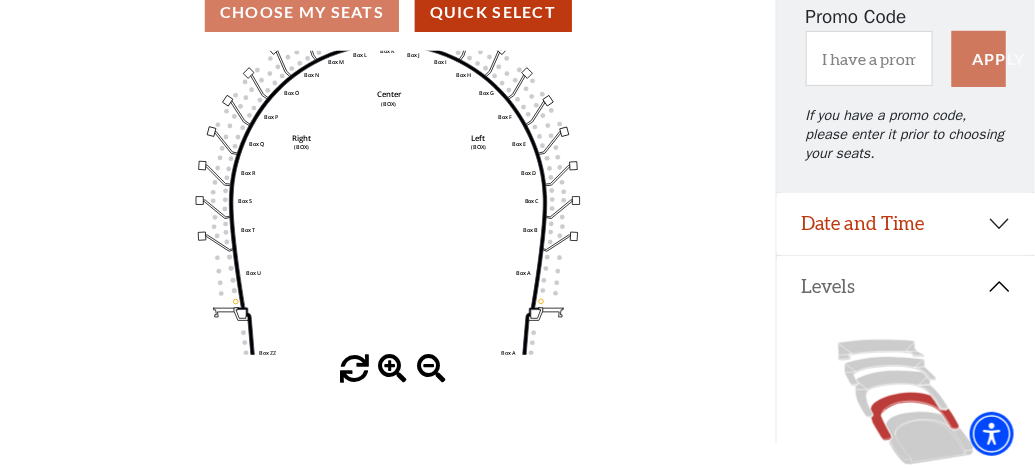 click at bounding box center (392, 369) 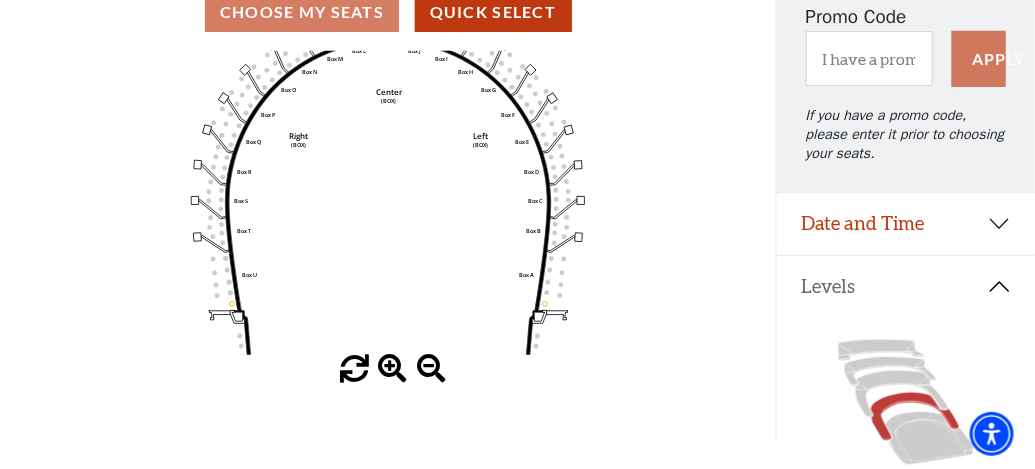 click at bounding box center (392, 369) 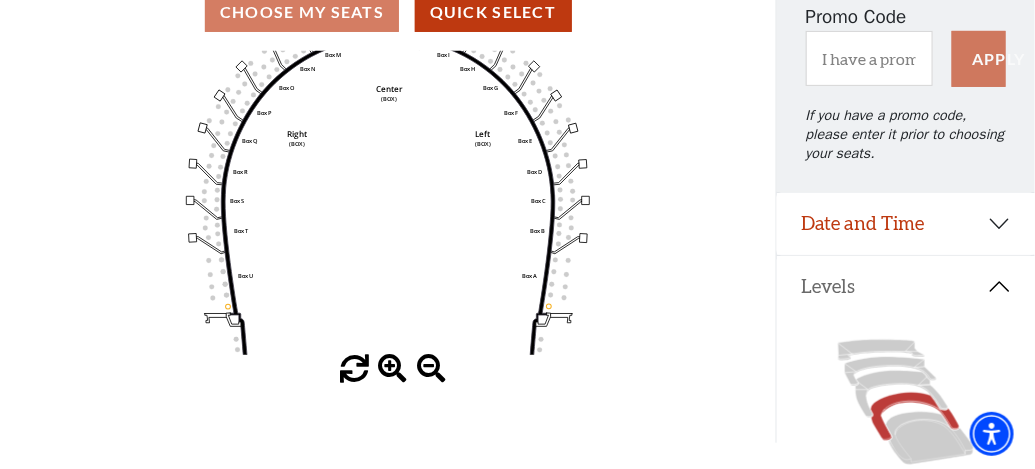 click at bounding box center (392, 369) 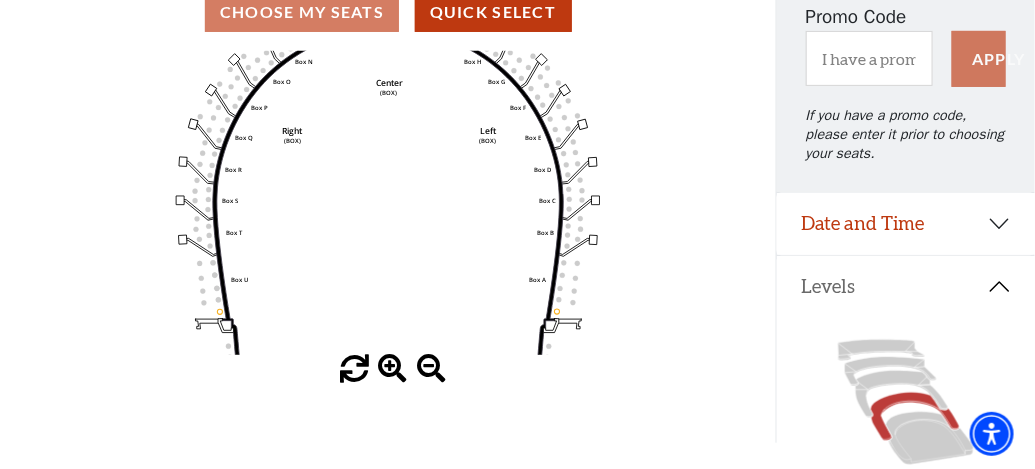 click at bounding box center (392, 369) 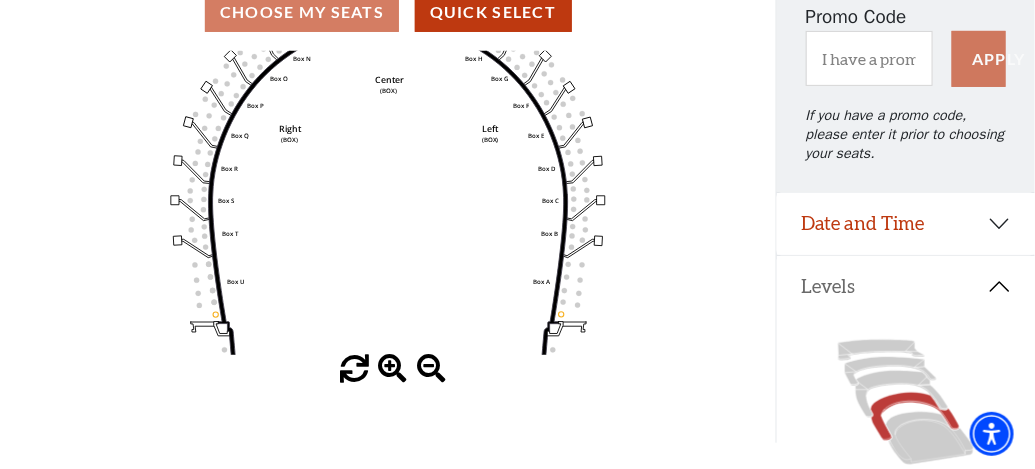 click at bounding box center [392, 369] 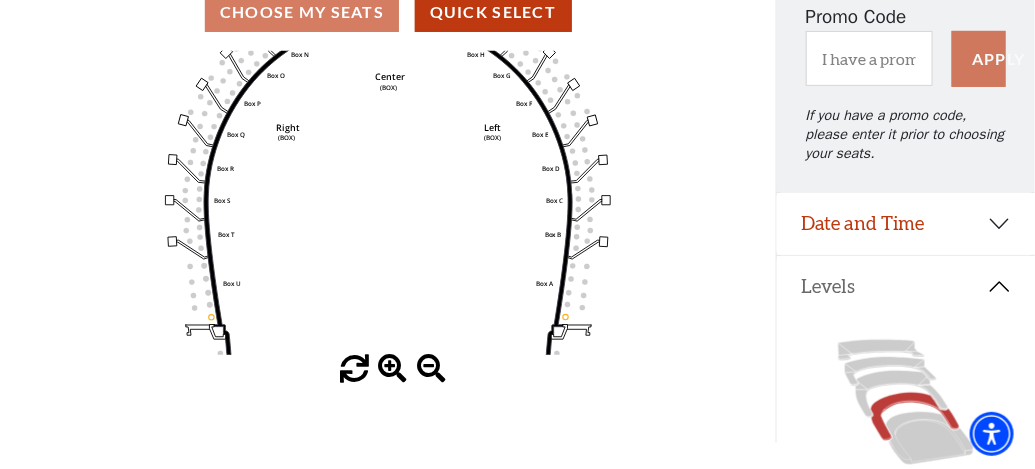 click at bounding box center (392, 369) 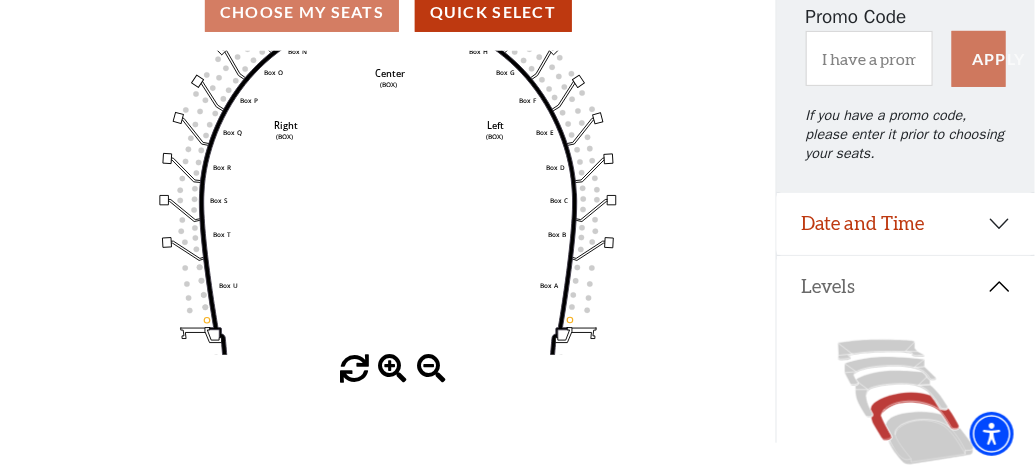 click at bounding box center [392, 369] 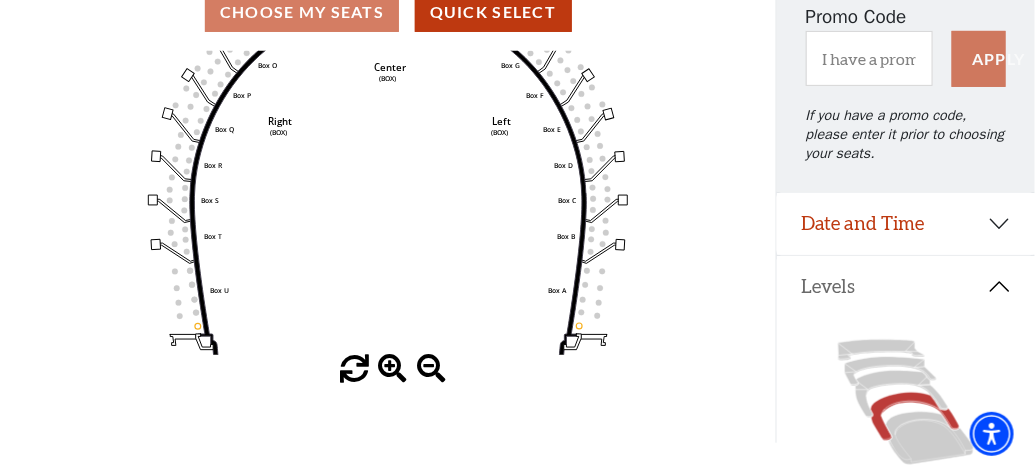 scroll, scrollTop: 100, scrollLeft: 0, axis: vertical 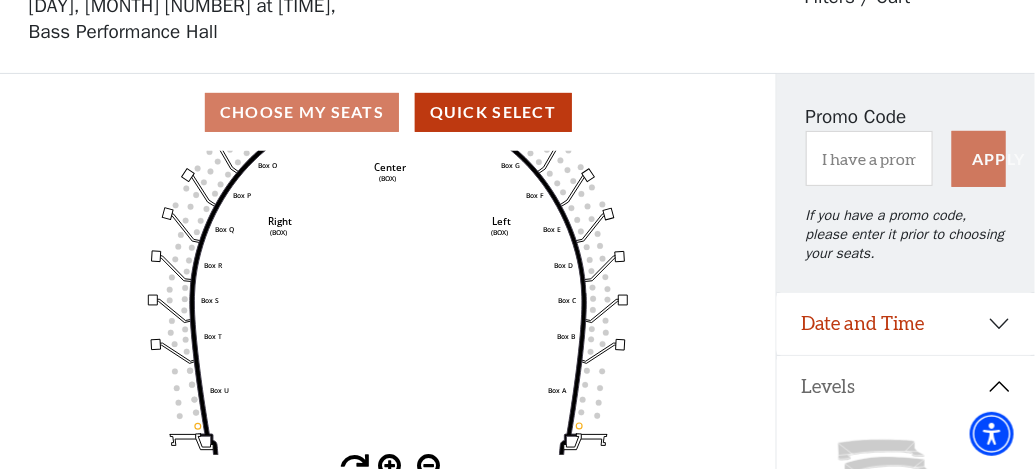 click on "Choose My Seats
Quick Select" at bounding box center (388, 112) 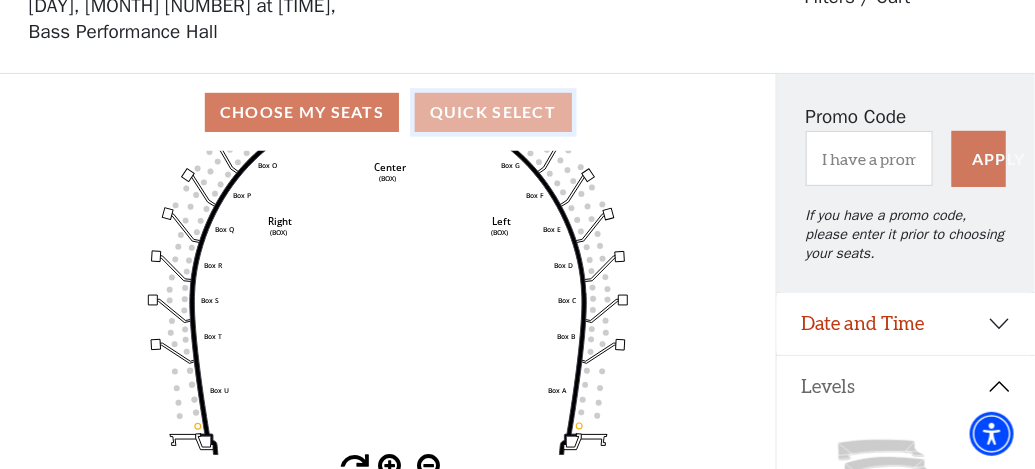 click on "Quick Select" at bounding box center [493, 112] 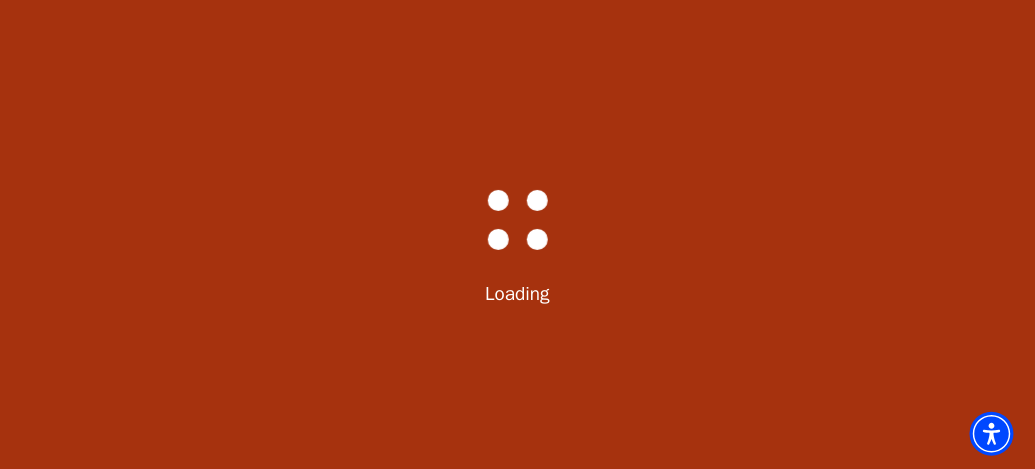 scroll, scrollTop: 0, scrollLeft: 0, axis: both 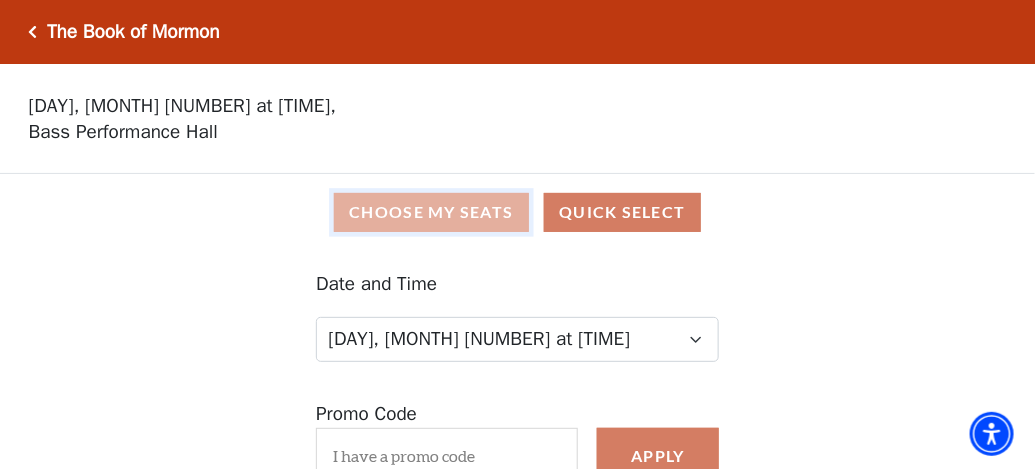 click on "Choose My Seats" at bounding box center [431, 212] 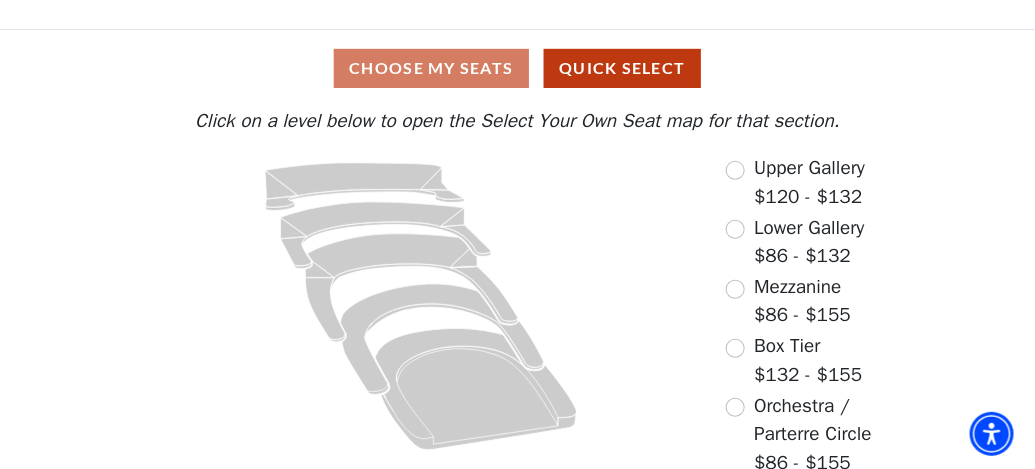 scroll, scrollTop: 151, scrollLeft: 0, axis: vertical 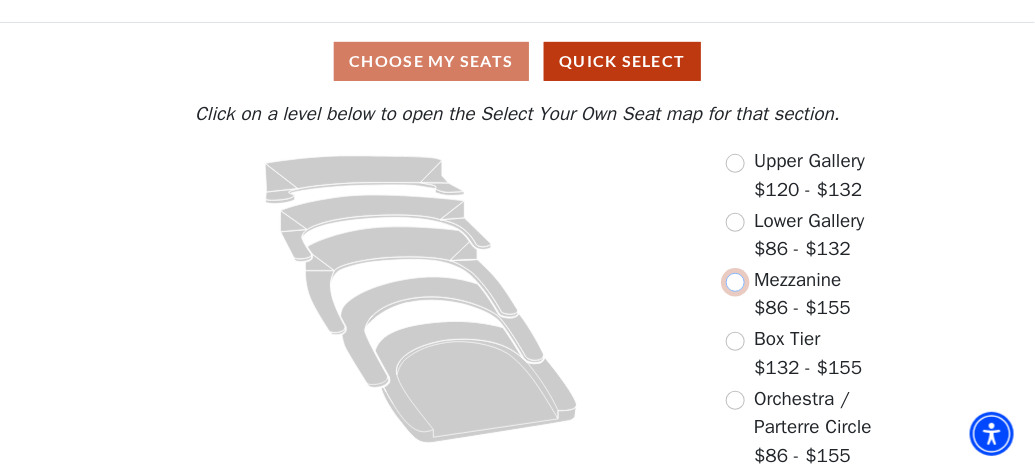 click at bounding box center [735, 282] 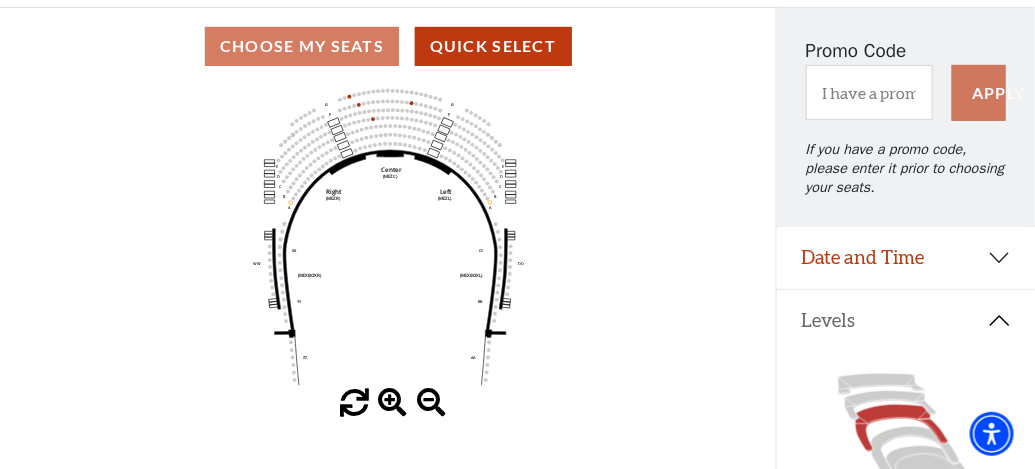scroll, scrollTop: 192, scrollLeft: 0, axis: vertical 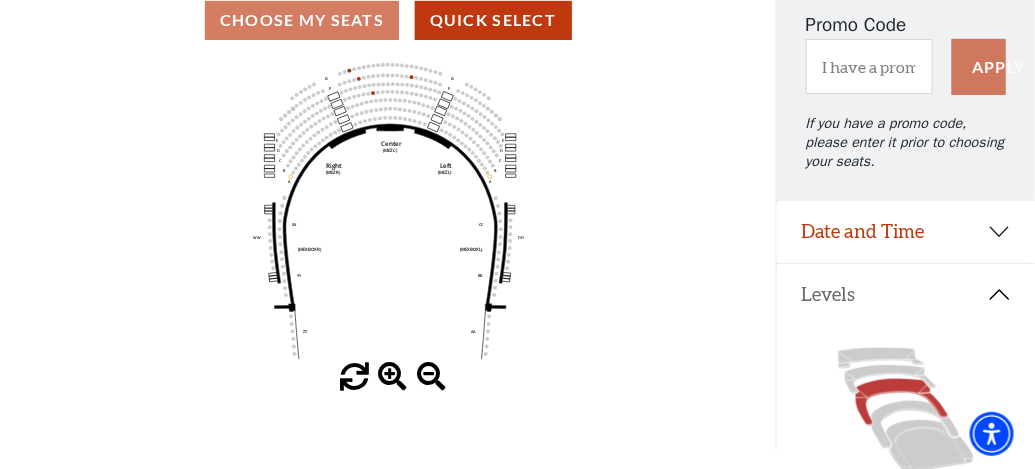 click at bounding box center [392, 377] 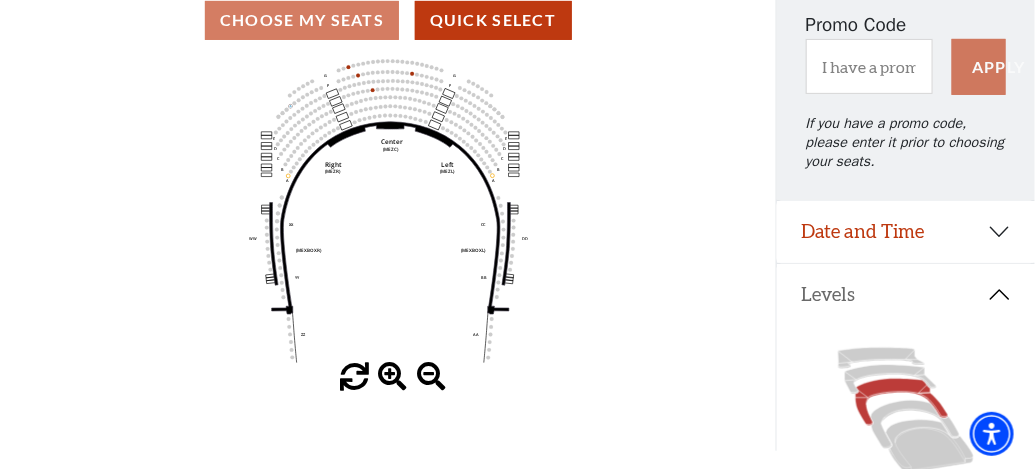 click at bounding box center [392, 377] 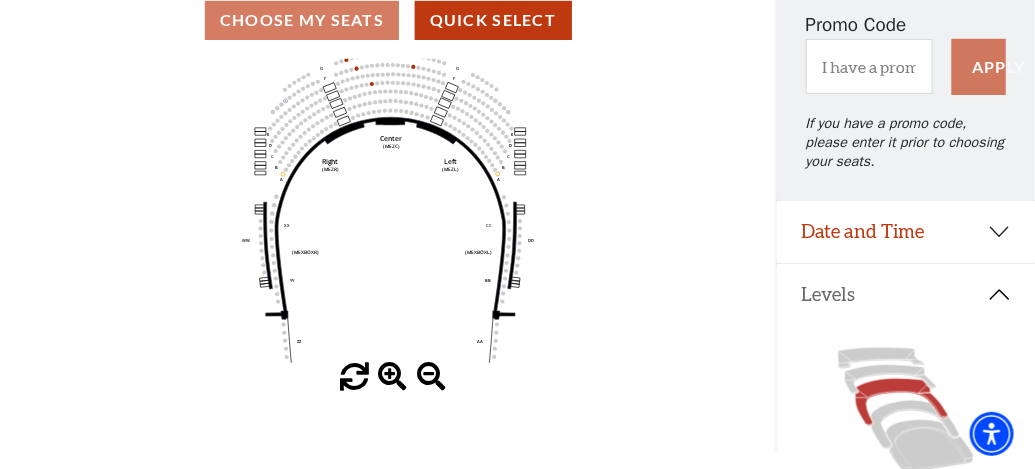 click at bounding box center (392, 377) 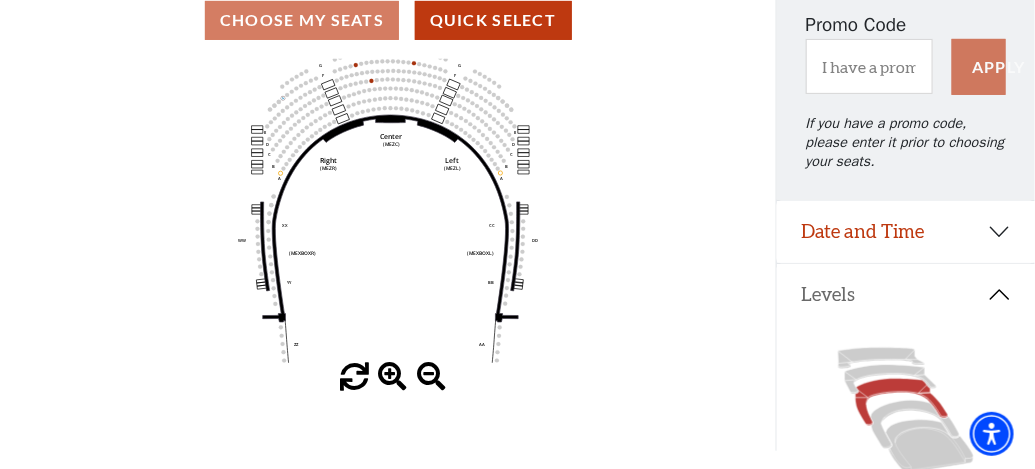 click at bounding box center [392, 377] 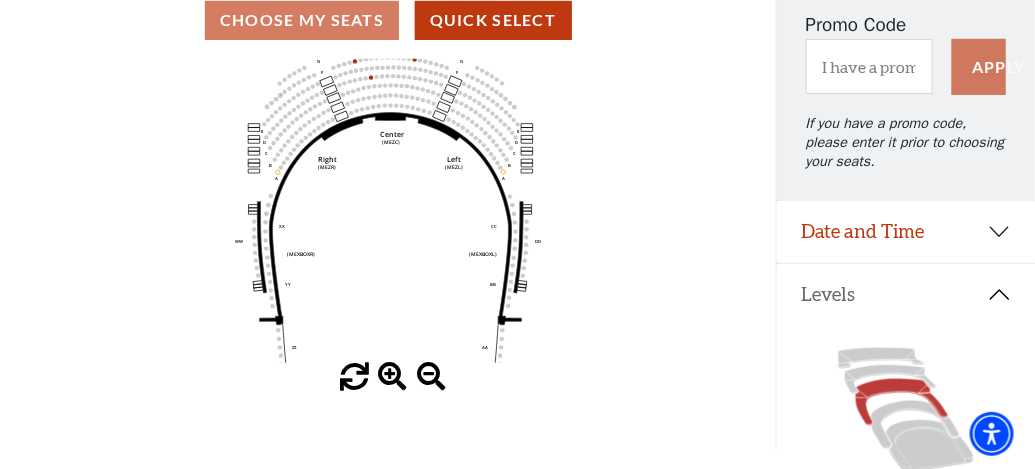 click at bounding box center (392, 377) 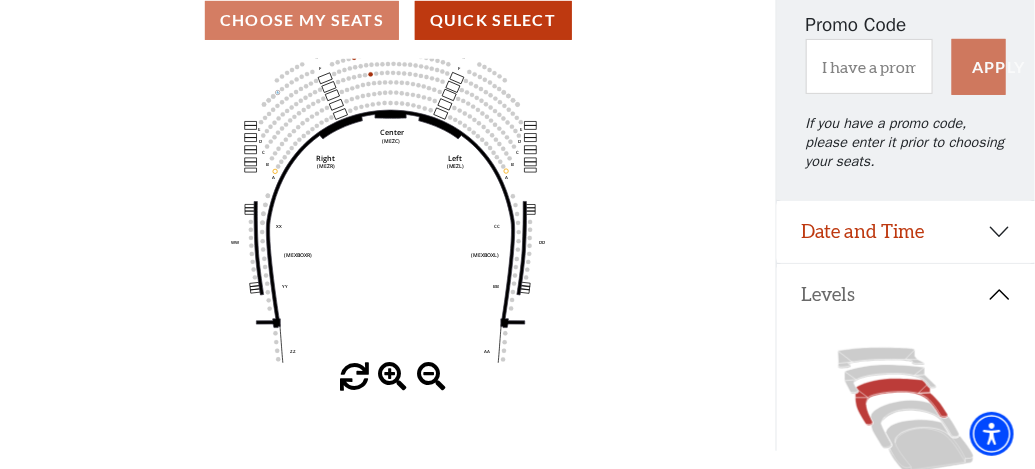click at bounding box center [392, 377] 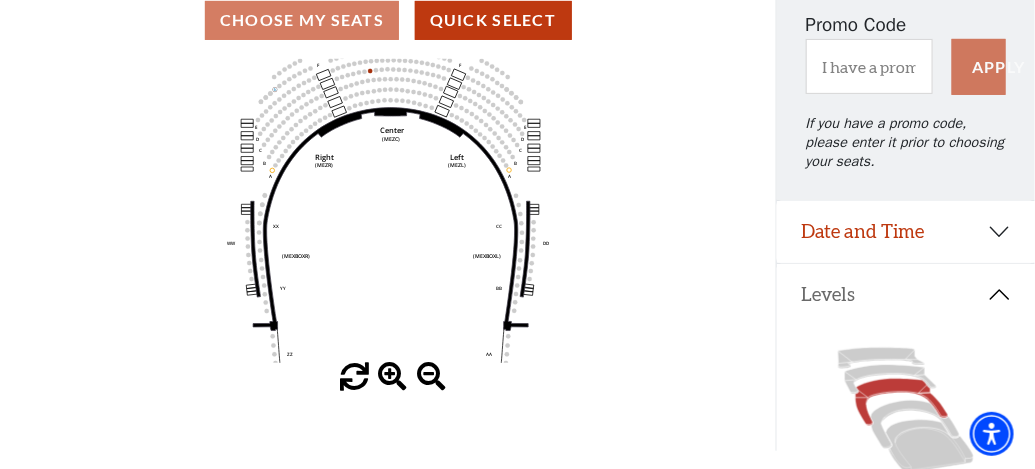 click at bounding box center (392, 377) 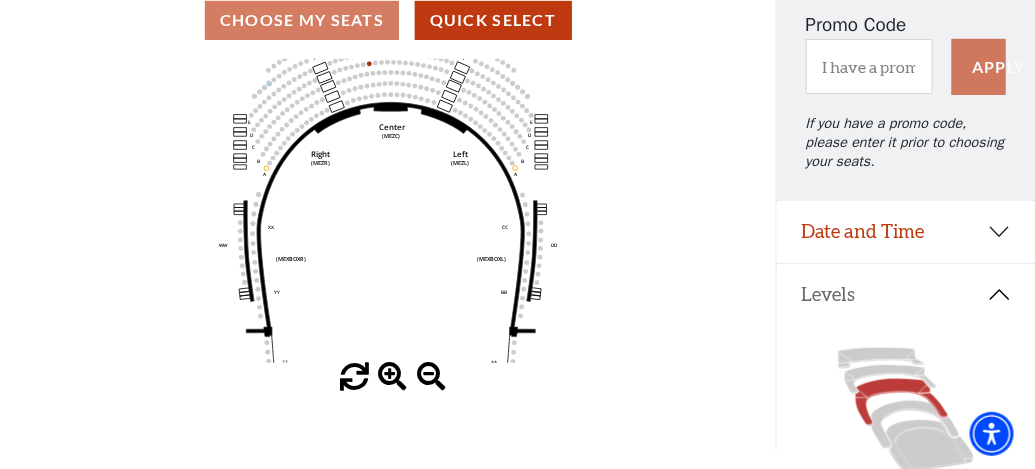click at bounding box center [392, 377] 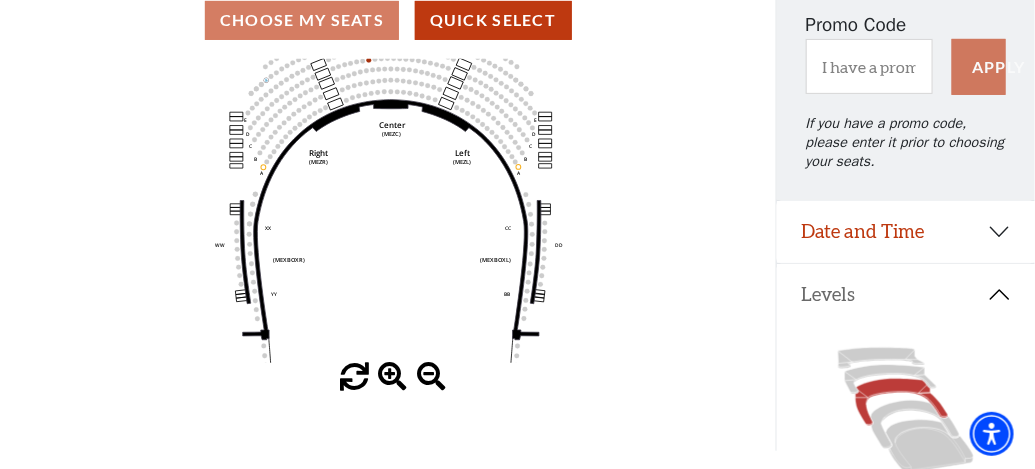 click at bounding box center [392, 377] 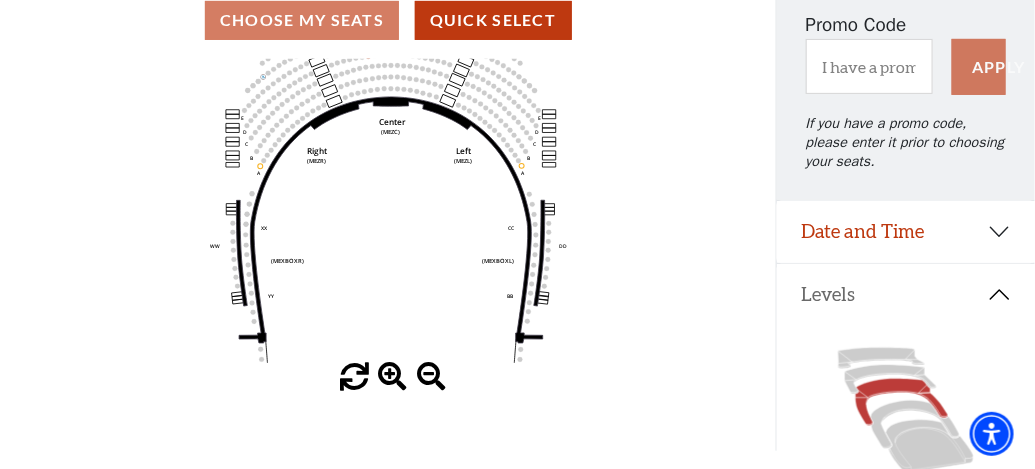 click at bounding box center (392, 377) 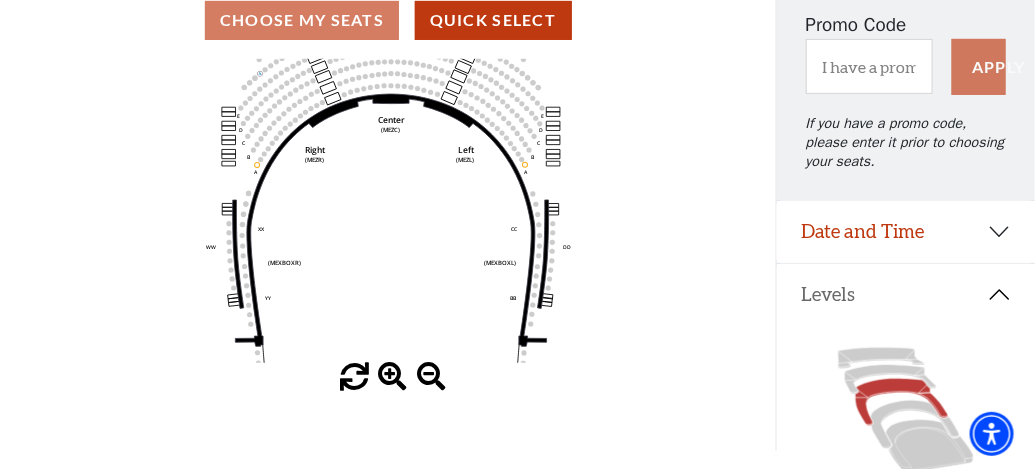 click at bounding box center (392, 377) 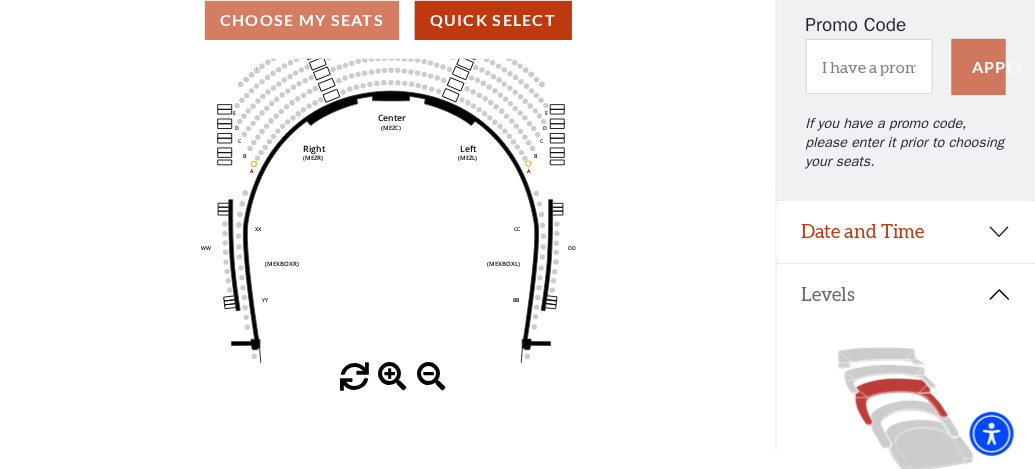 click at bounding box center [392, 377] 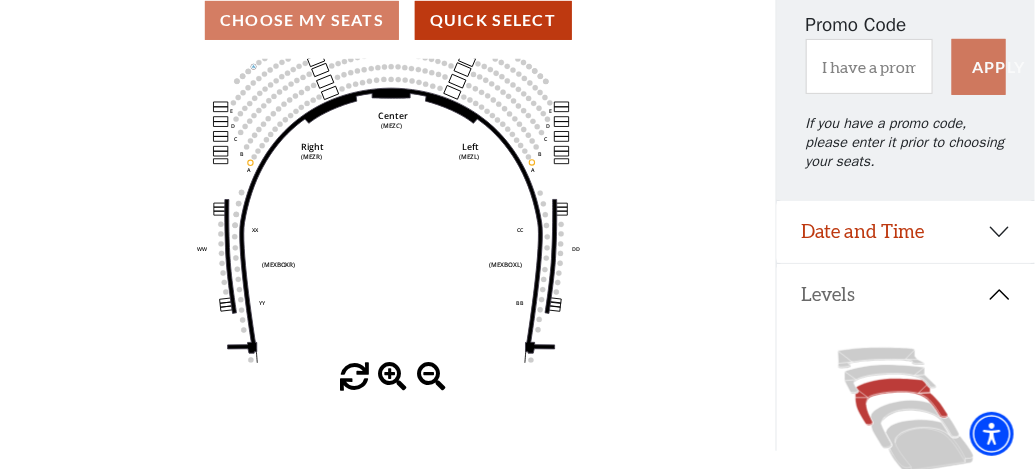 click at bounding box center (392, 377) 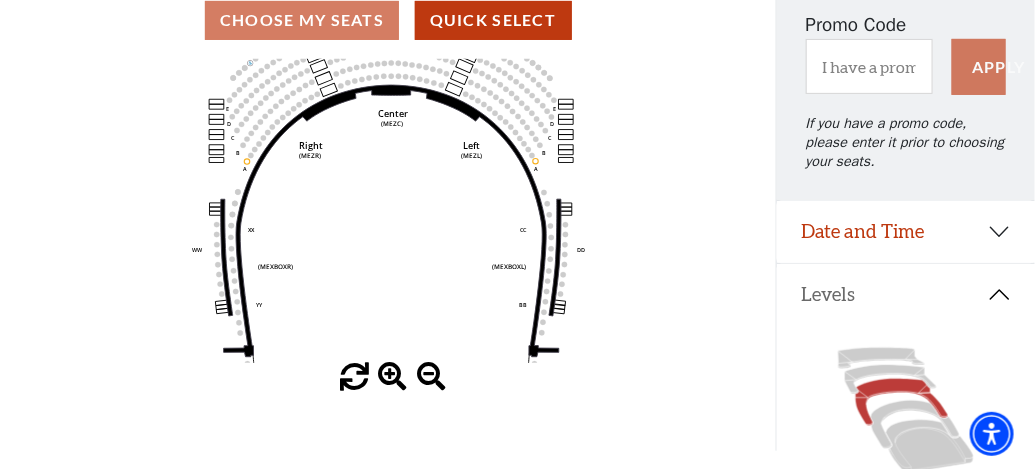 click at bounding box center [392, 377] 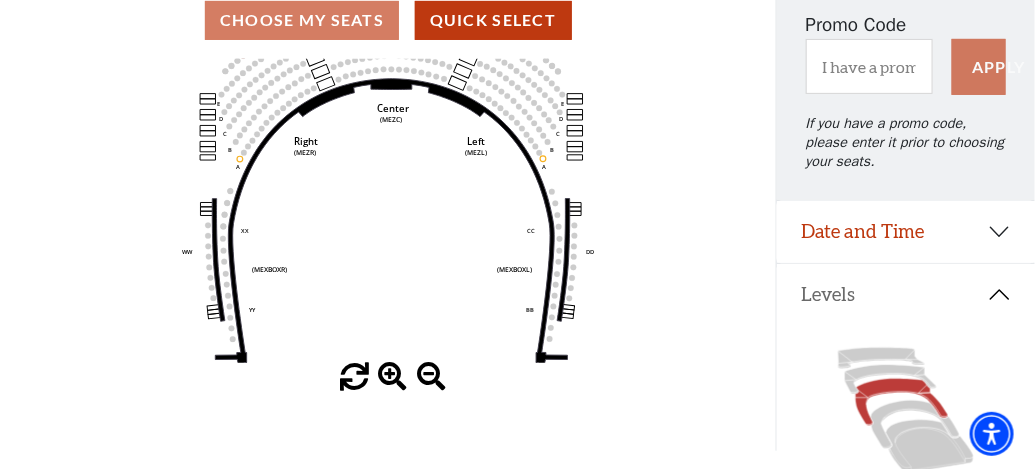 click at bounding box center [392, 377] 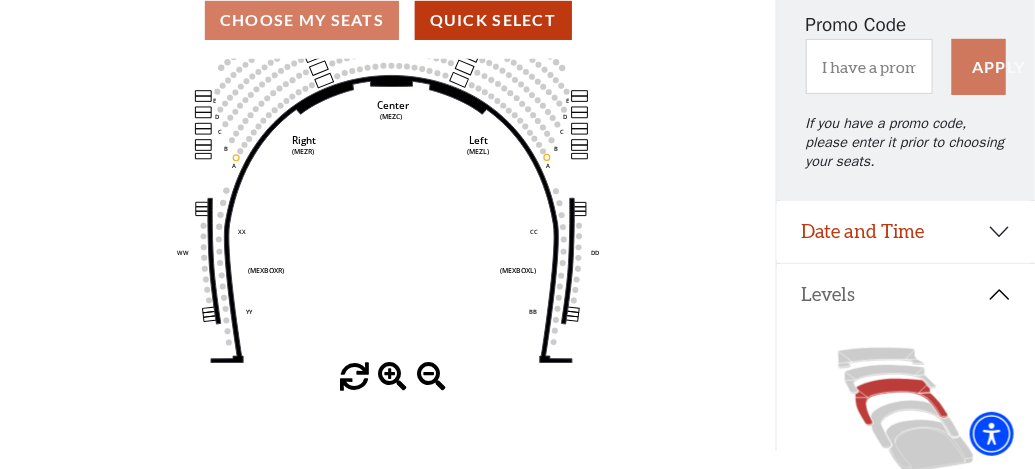 click at bounding box center (392, 377) 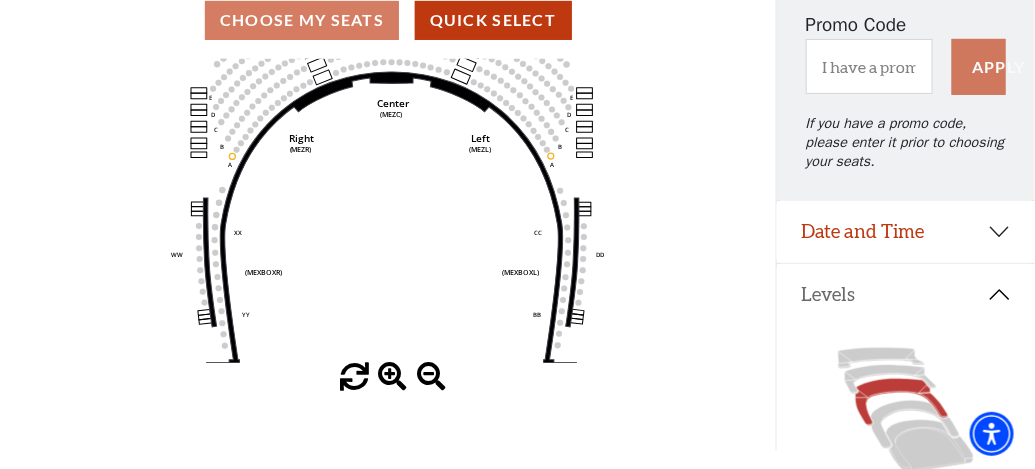 click at bounding box center [392, 377] 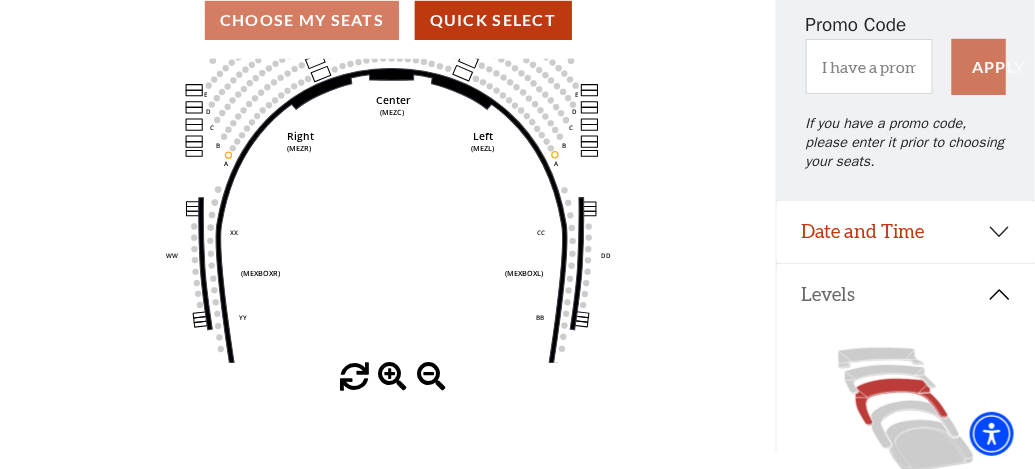 click at bounding box center (392, 377) 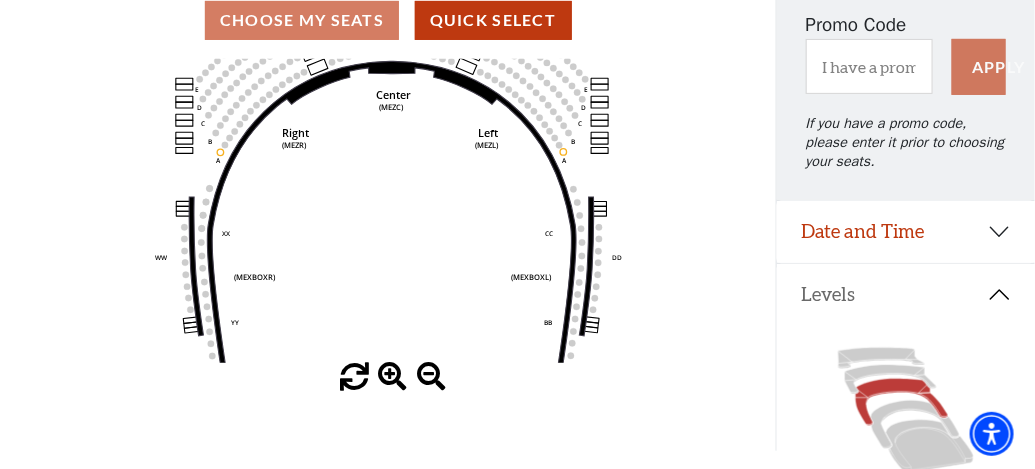 click 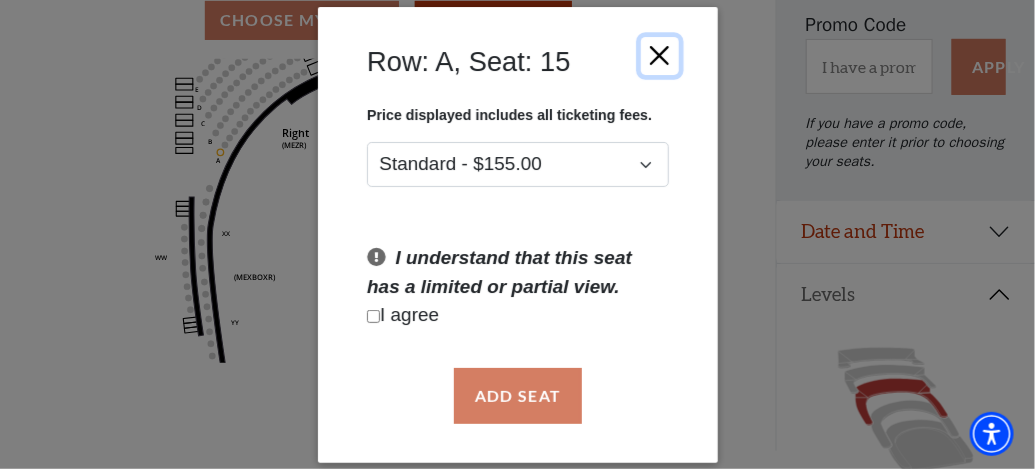 click at bounding box center (659, 55) 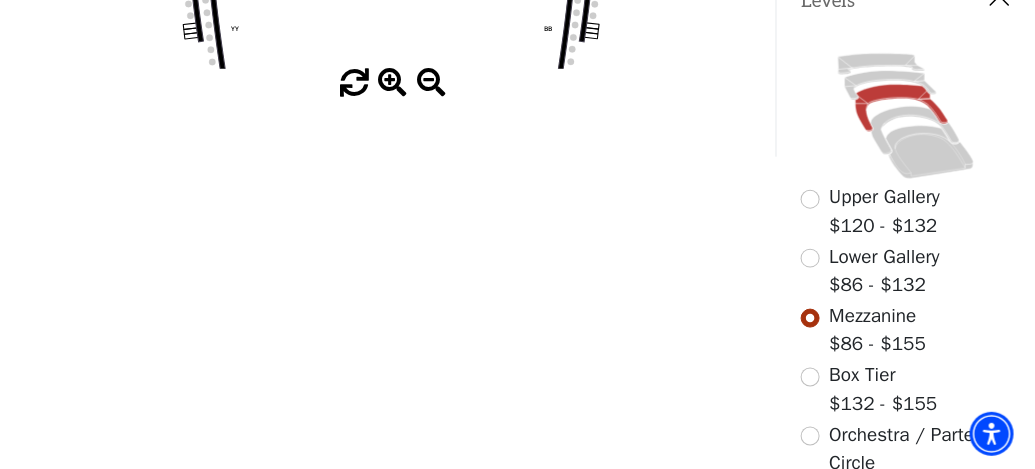 scroll, scrollTop: 592, scrollLeft: 0, axis: vertical 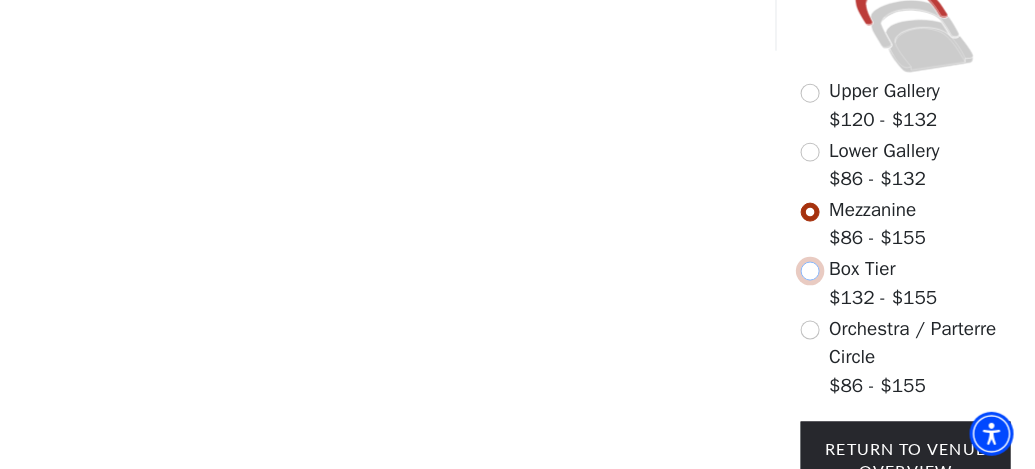 click at bounding box center (810, 271) 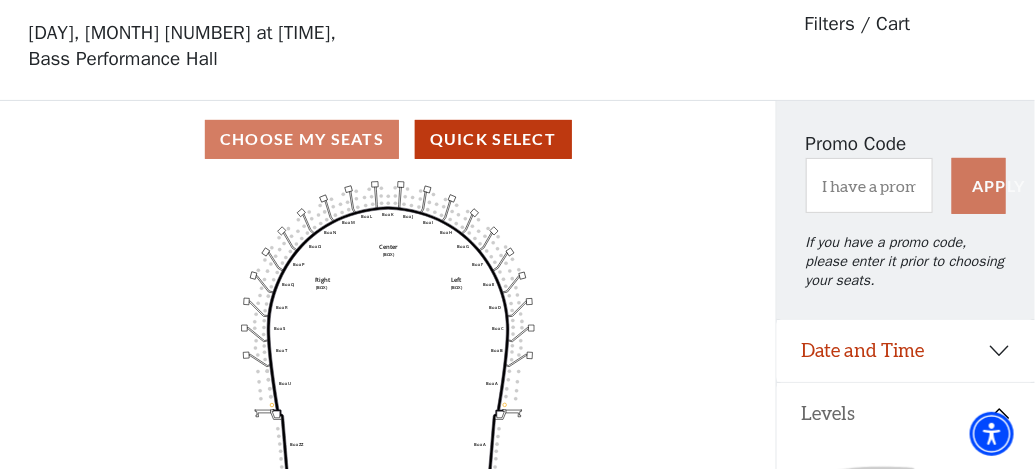 scroll, scrollTop: 100, scrollLeft: 0, axis: vertical 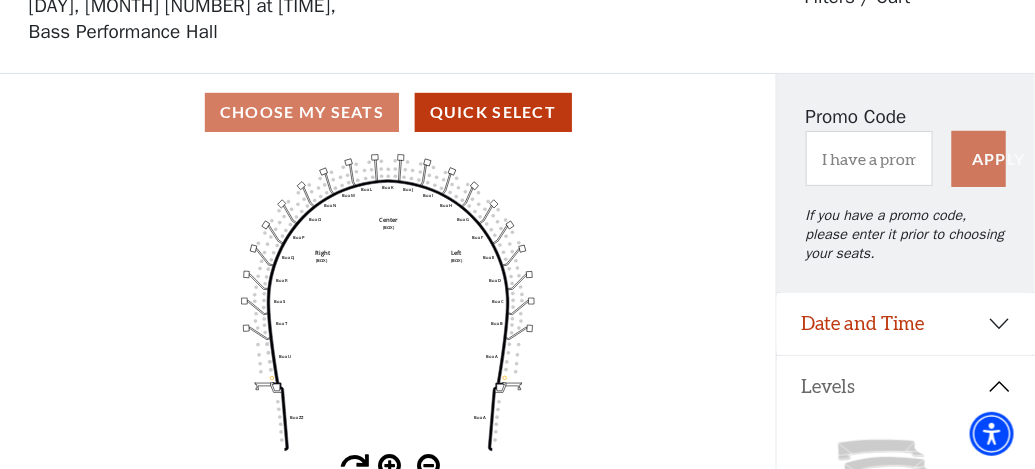 click on "Choose My Seats
Quick Select" at bounding box center [388, 112] 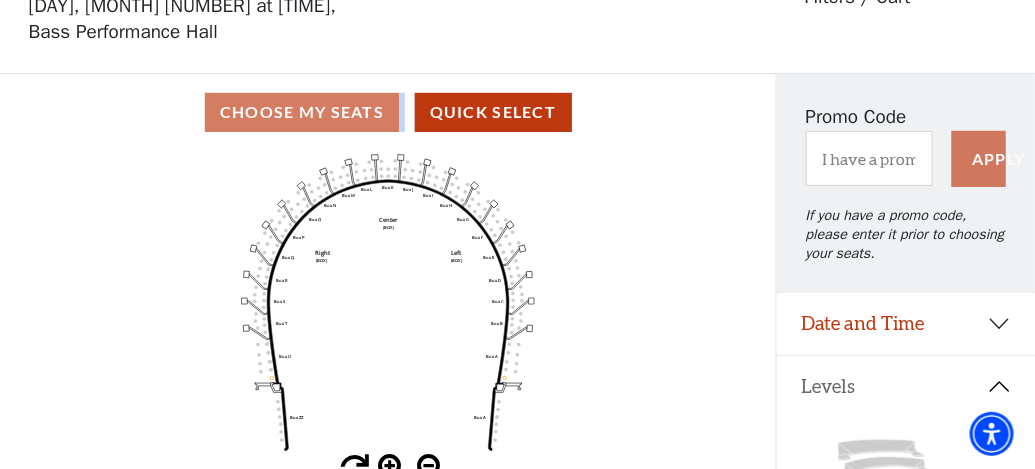 click on "Choose My Seats
Quick Select" at bounding box center (388, 112) 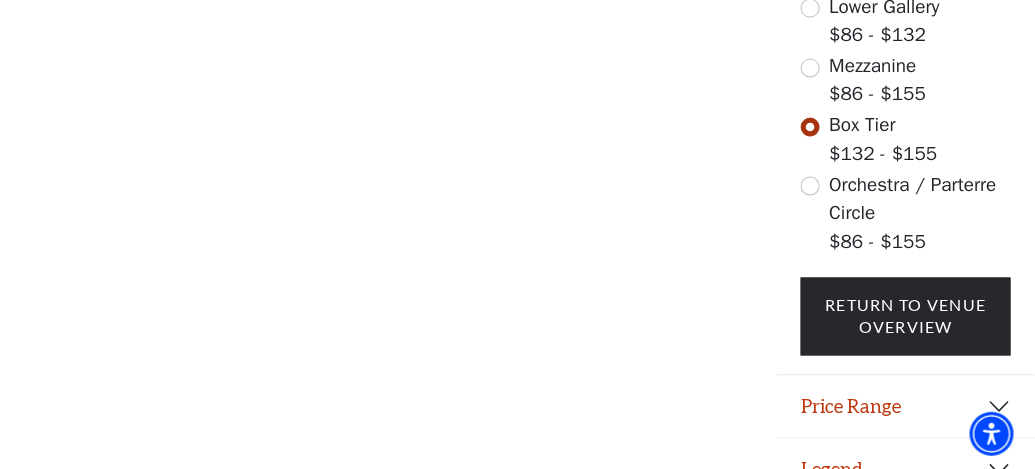 scroll, scrollTop: 763, scrollLeft: 0, axis: vertical 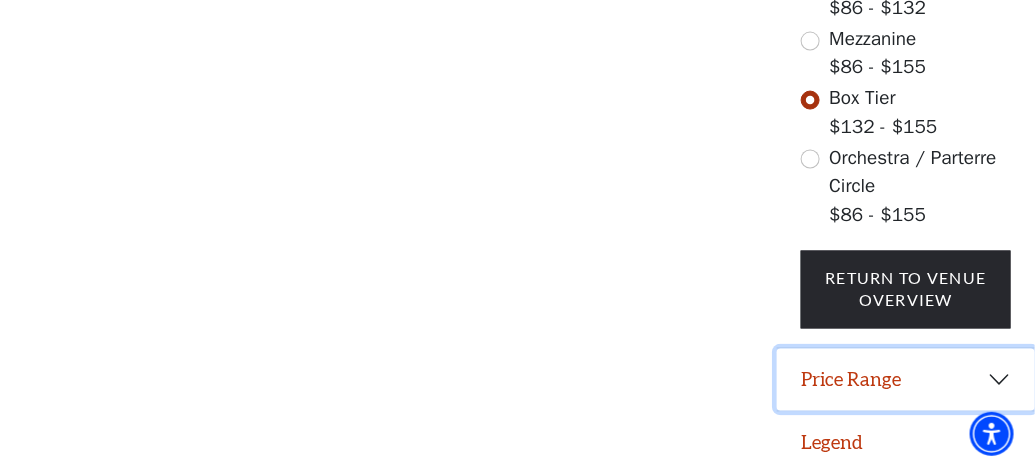 click on "Price Range" at bounding box center [906, 380] 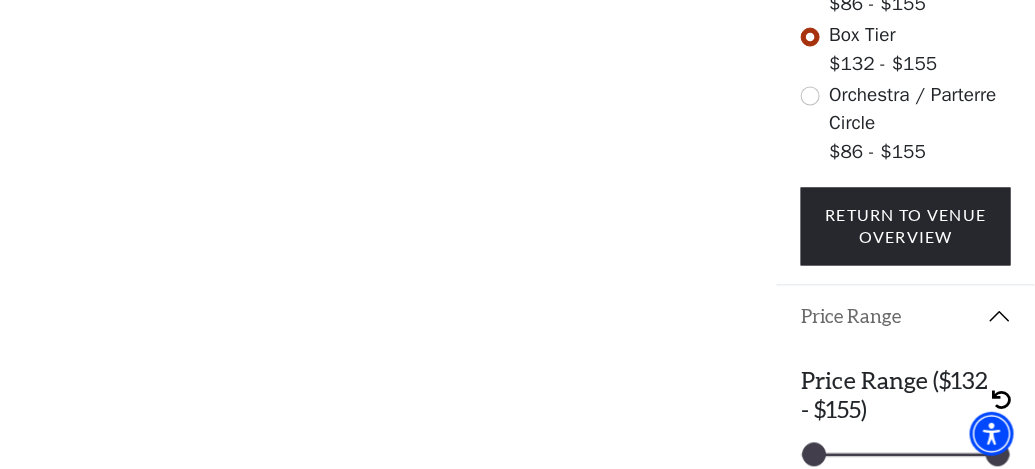 scroll, scrollTop: 891, scrollLeft: 0, axis: vertical 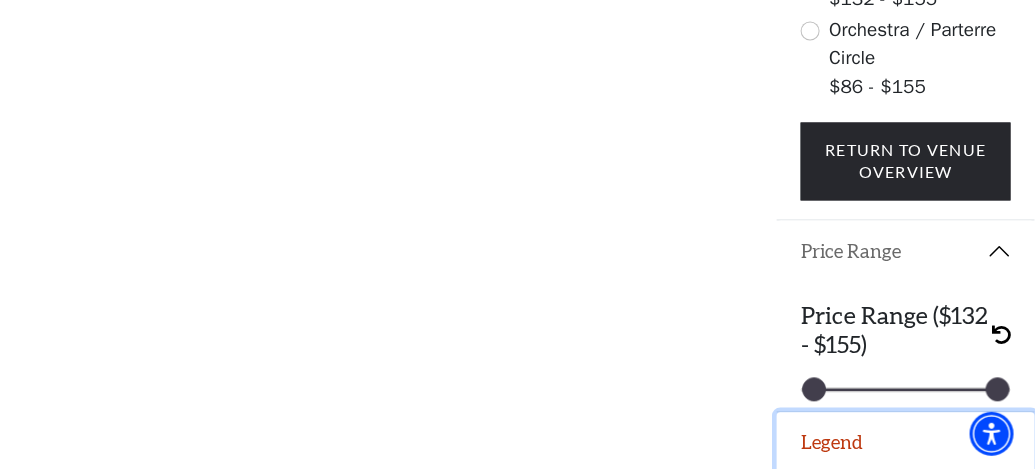 click on "Legend" at bounding box center [906, 444] 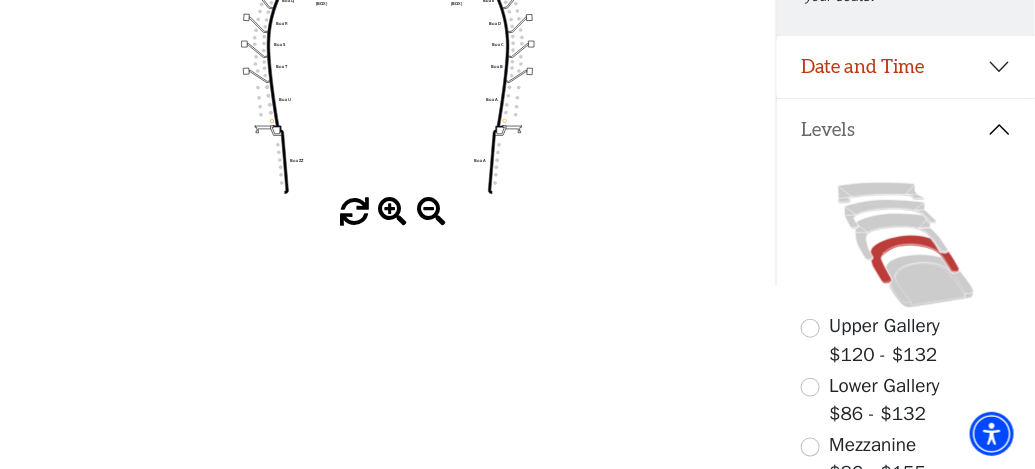 scroll, scrollTop: 148, scrollLeft: 0, axis: vertical 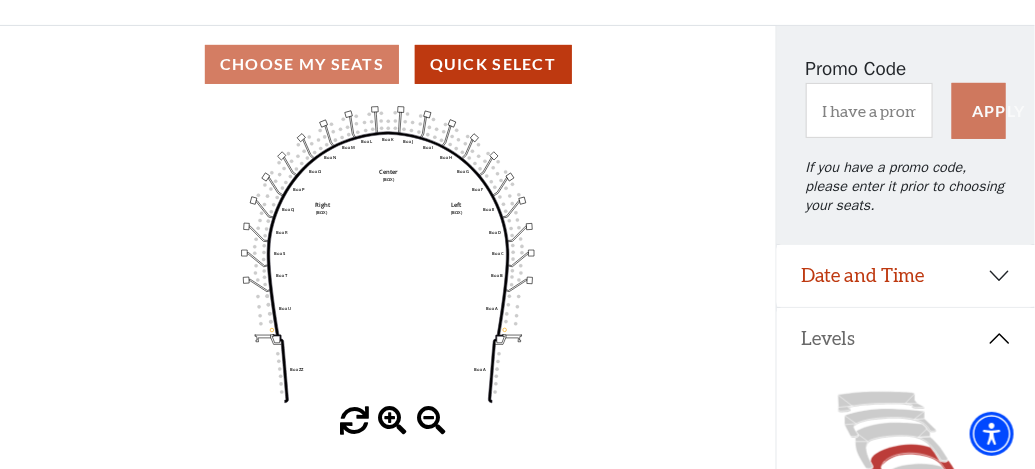 click on "Choose My Seats
Quick Select" at bounding box center (388, 64) 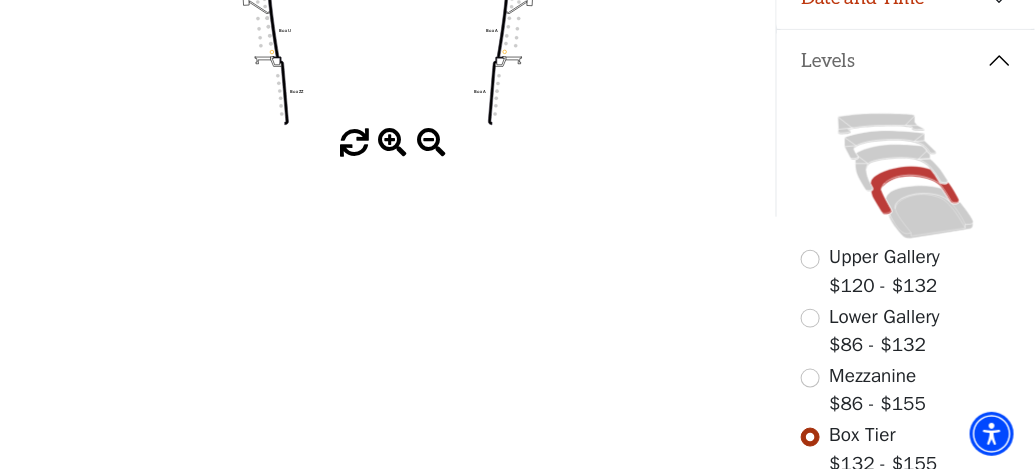 scroll, scrollTop: 400, scrollLeft: 0, axis: vertical 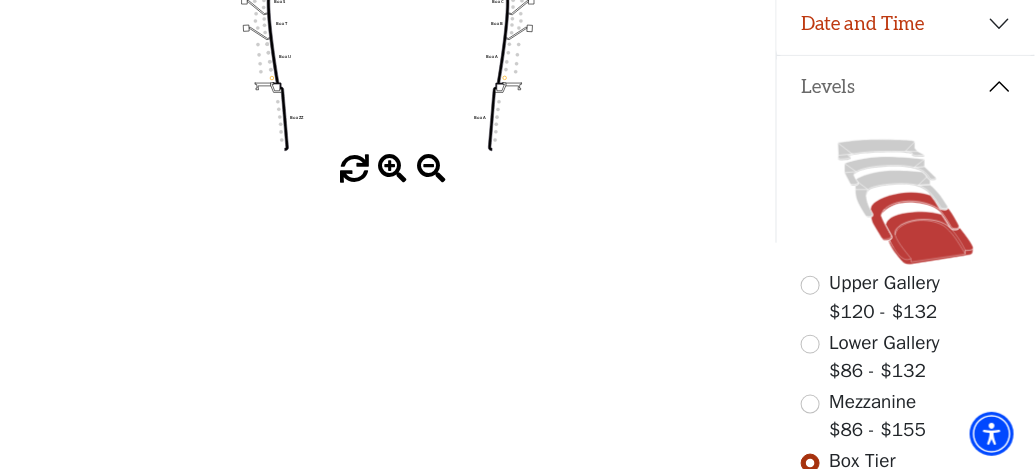 click 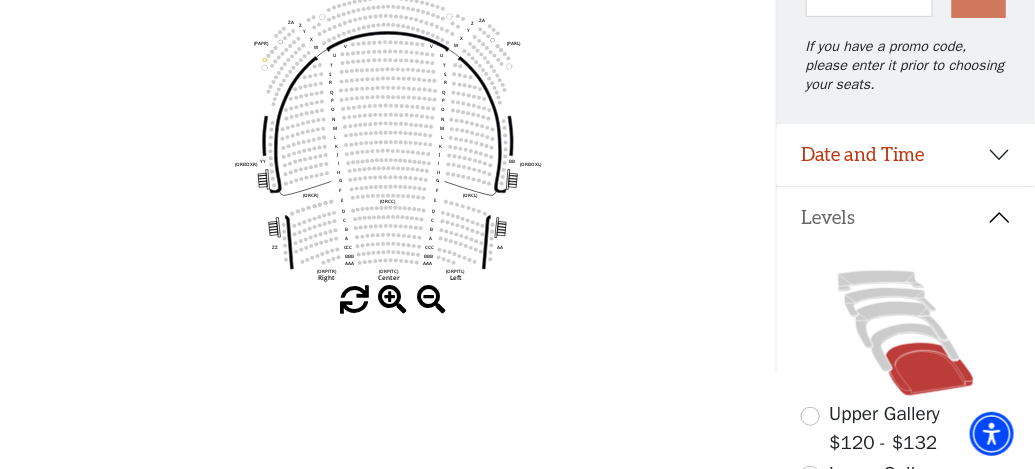 scroll, scrollTop: 300, scrollLeft: 0, axis: vertical 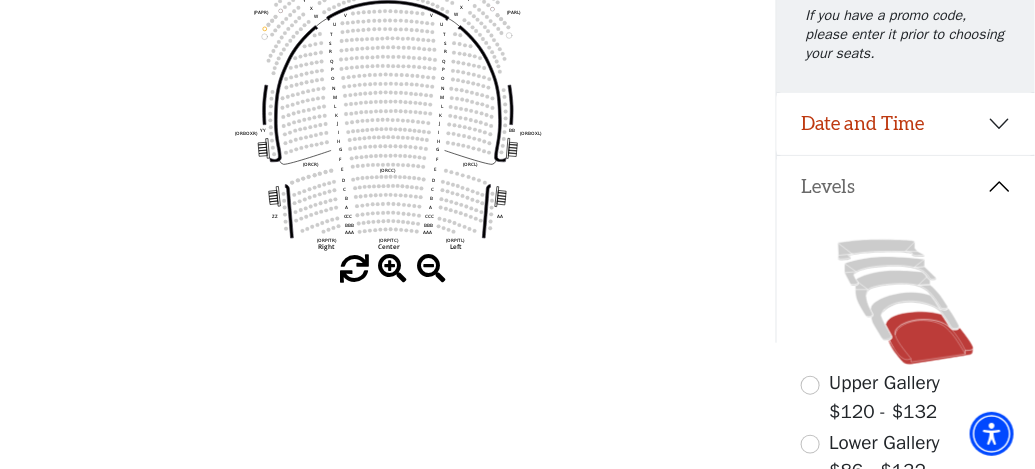 click at bounding box center (392, 269) 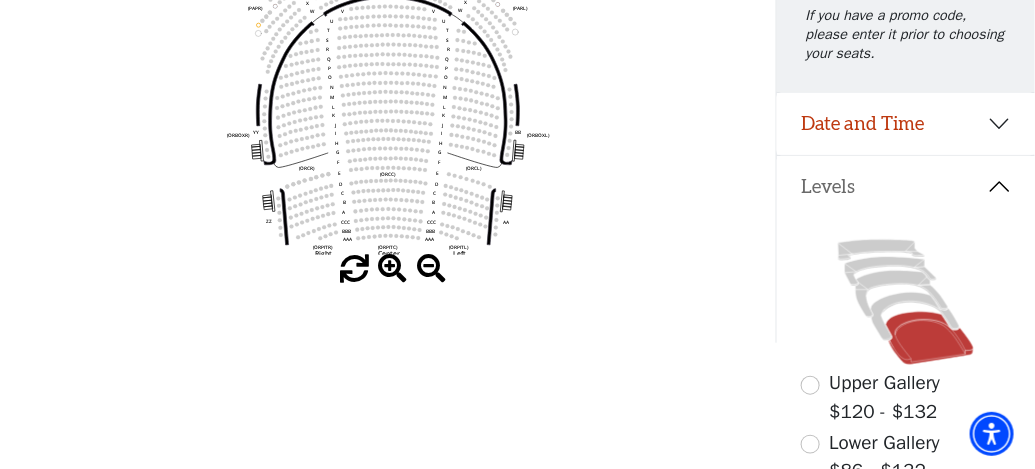 click at bounding box center [392, 269] 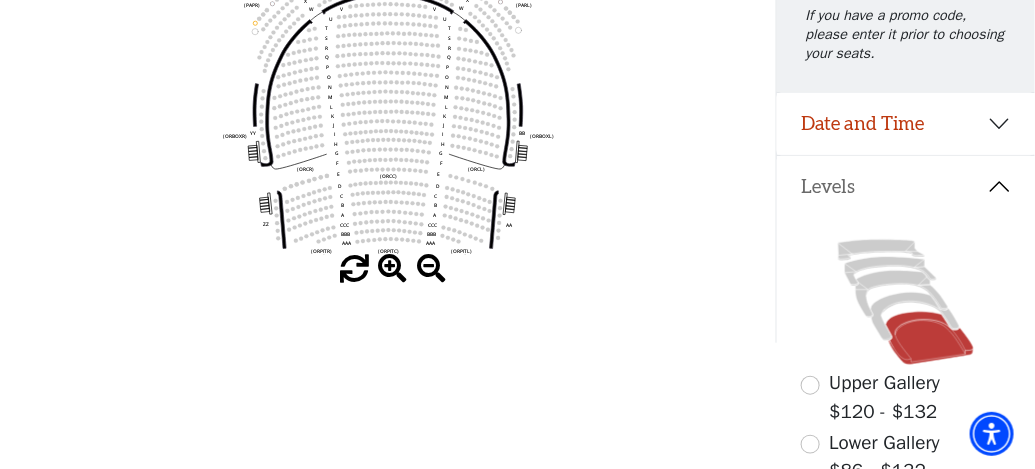 click at bounding box center (392, 269) 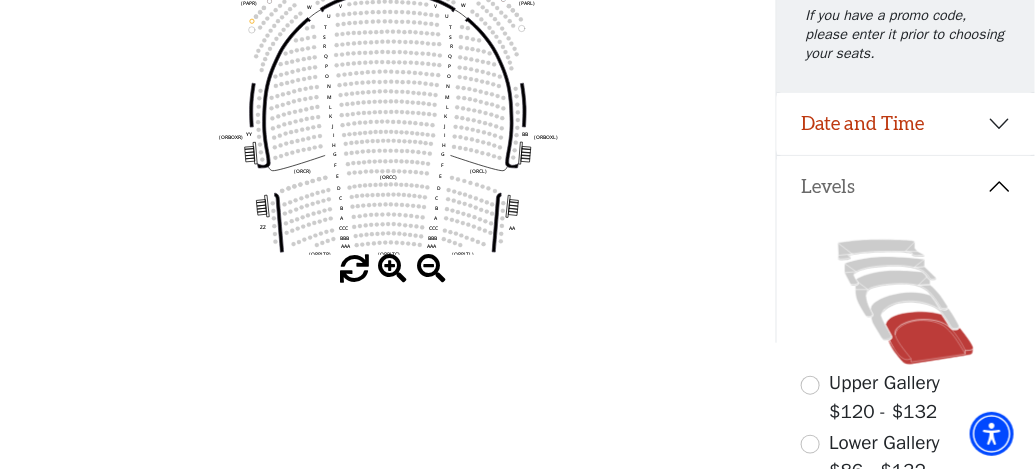 click at bounding box center [392, 269] 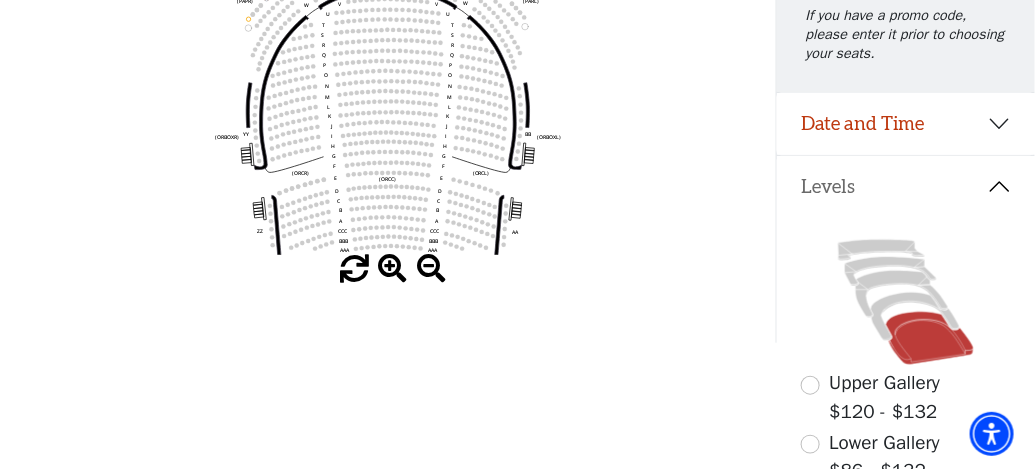 click at bounding box center (392, 269) 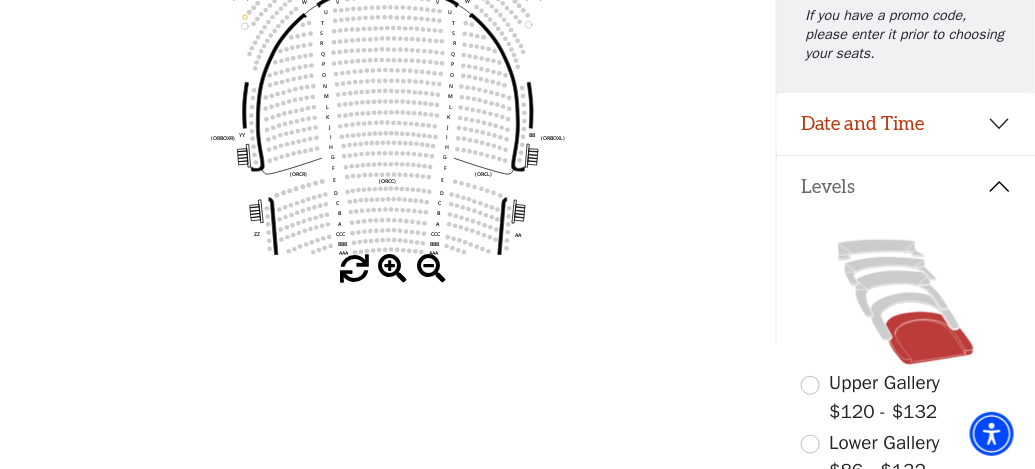 click at bounding box center (392, 269) 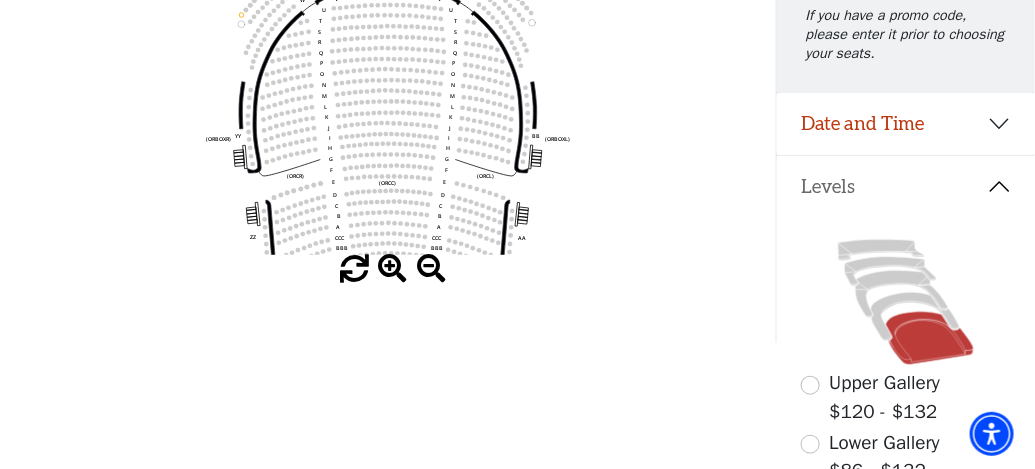 click at bounding box center (392, 269) 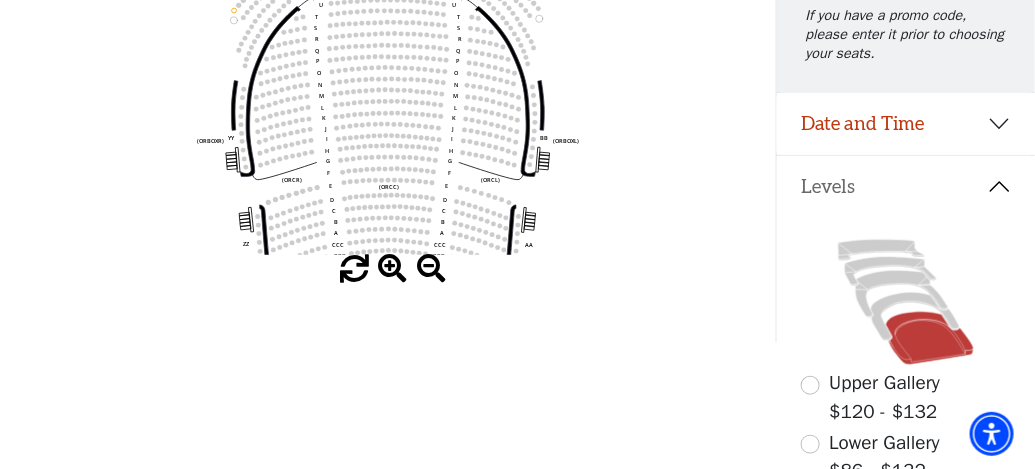 click at bounding box center (392, 269) 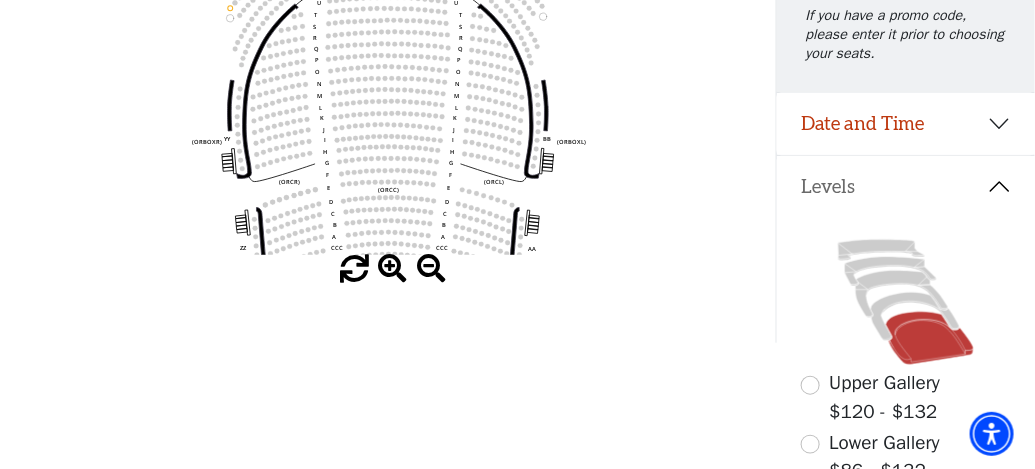 click at bounding box center (392, 269) 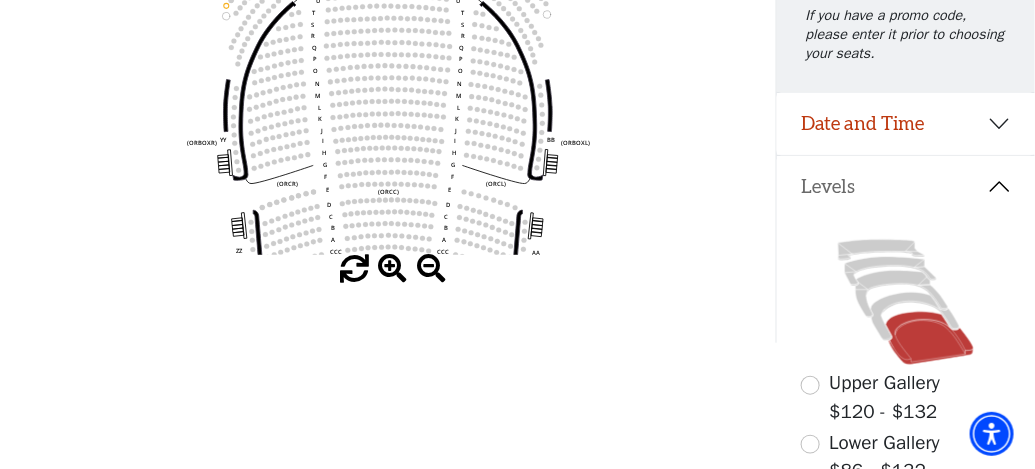 click at bounding box center [392, 269] 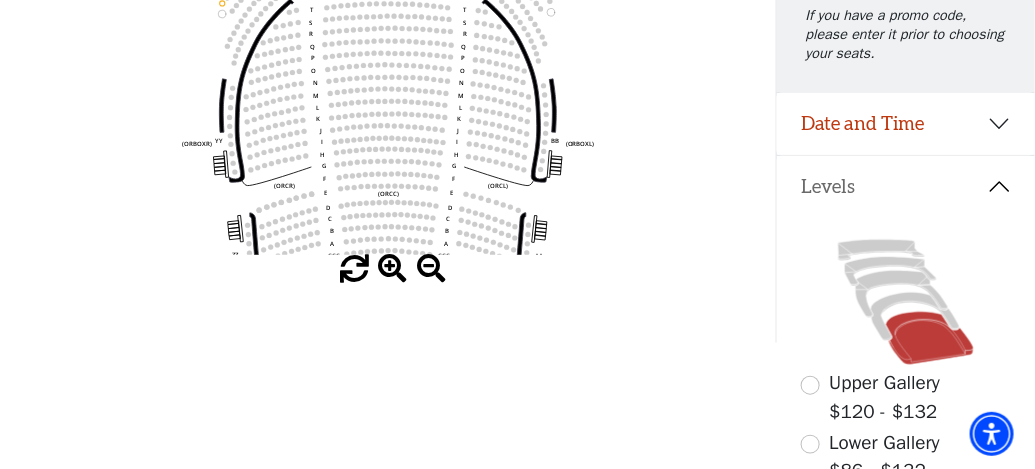 click at bounding box center (392, 269) 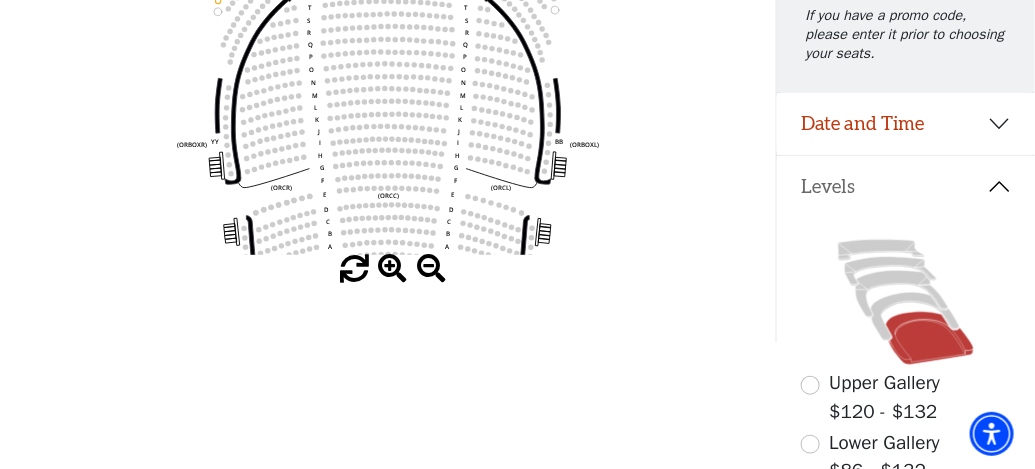 click at bounding box center [392, 269] 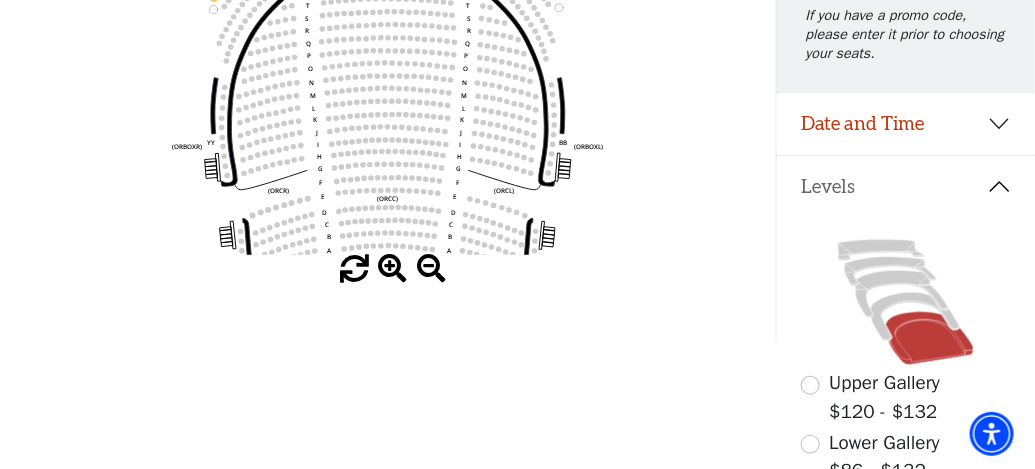 click at bounding box center (392, 269) 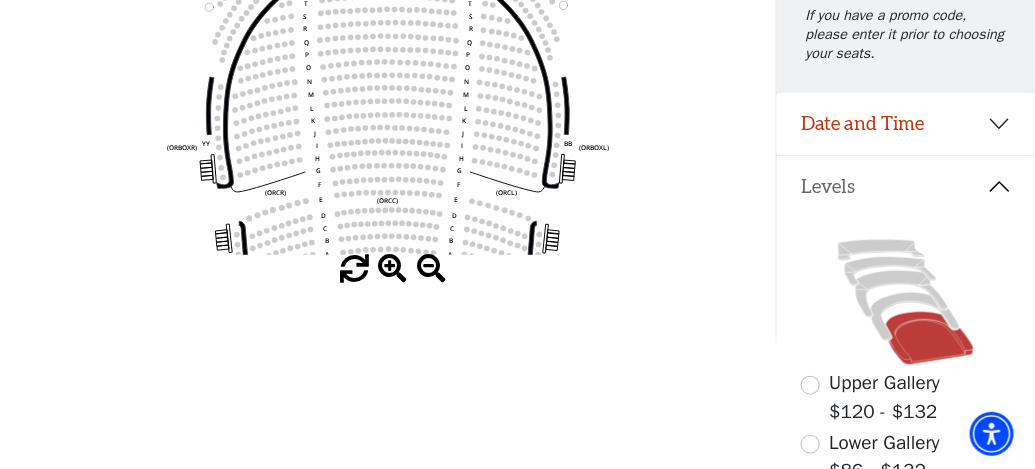 click at bounding box center (392, 269) 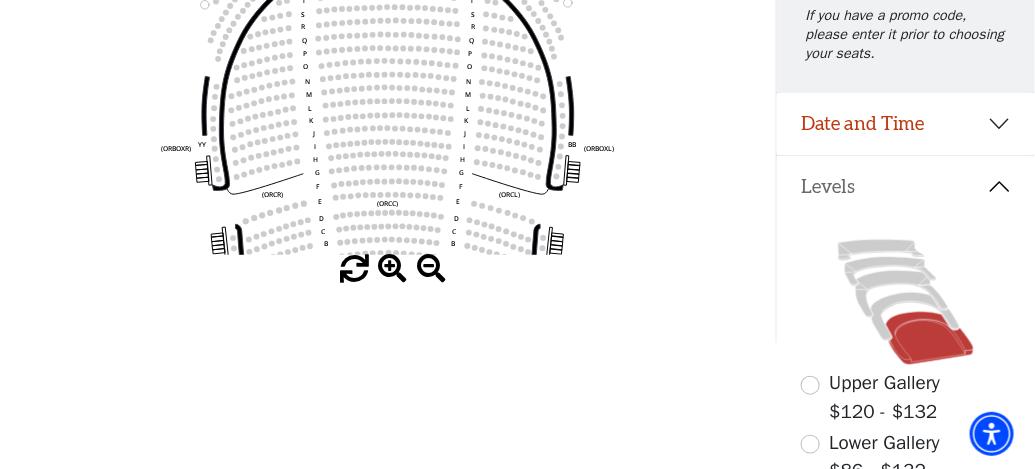 click at bounding box center [392, 269] 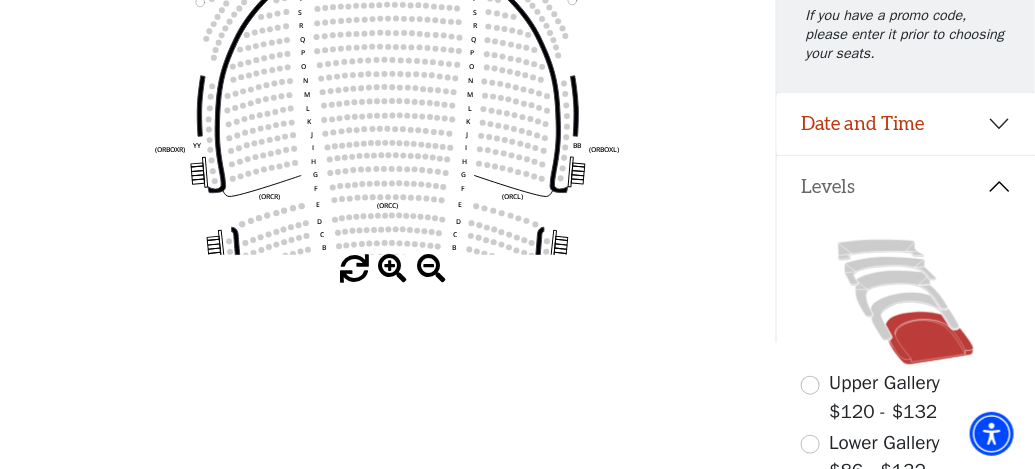 click at bounding box center [392, 269] 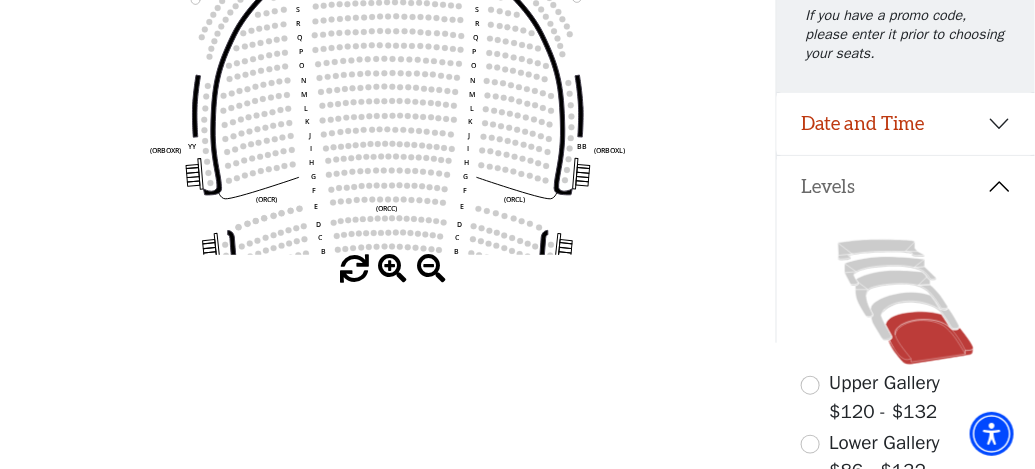 click at bounding box center (392, 269) 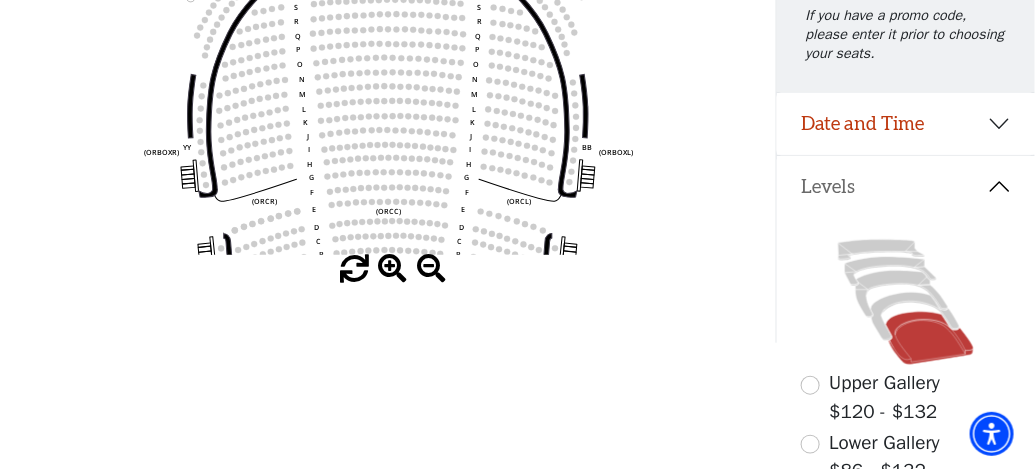 click at bounding box center [392, 269] 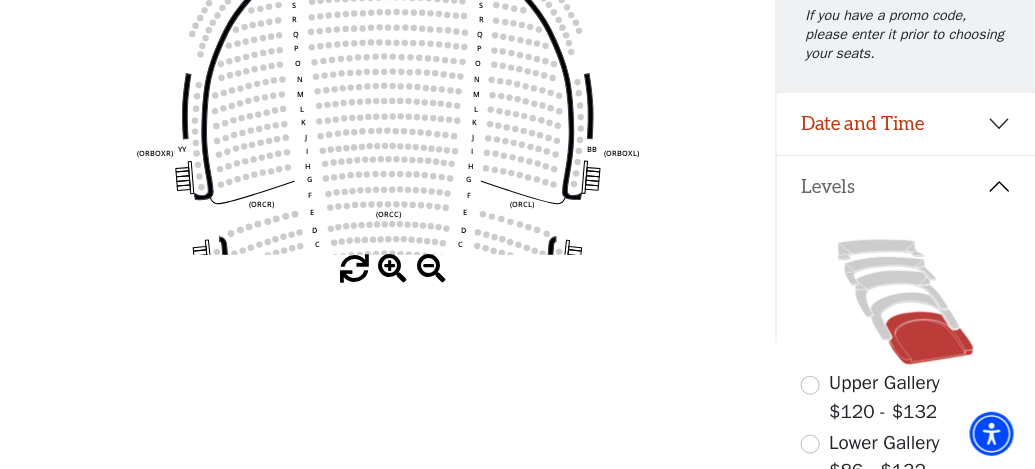 click 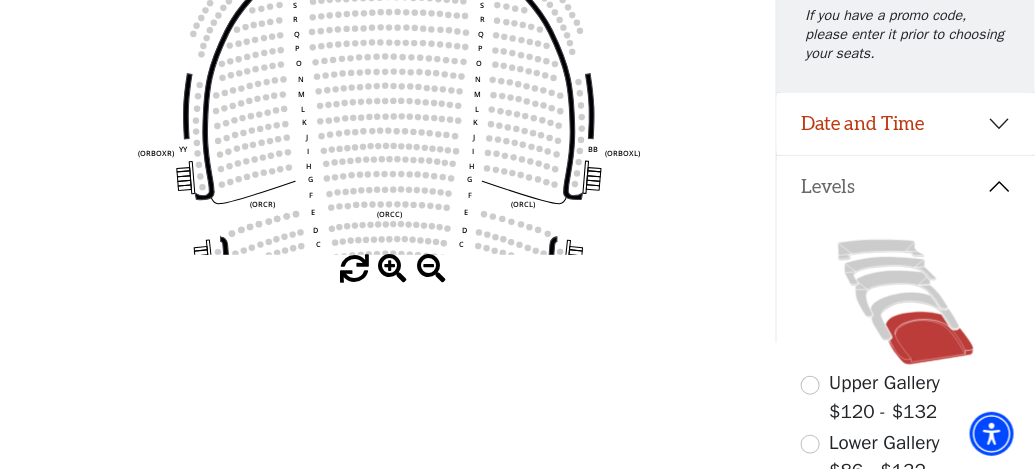 click 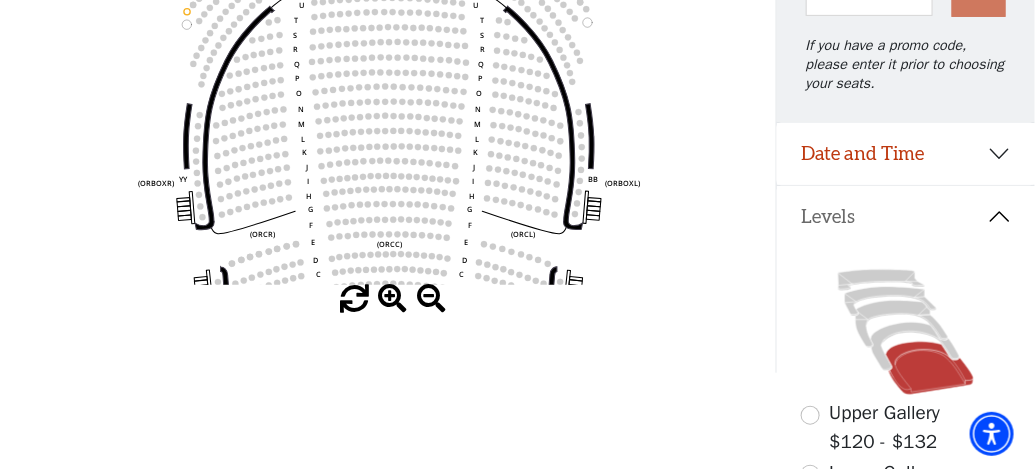 scroll, scrollTop: 163, scrollLeft: 0, axis: vertical 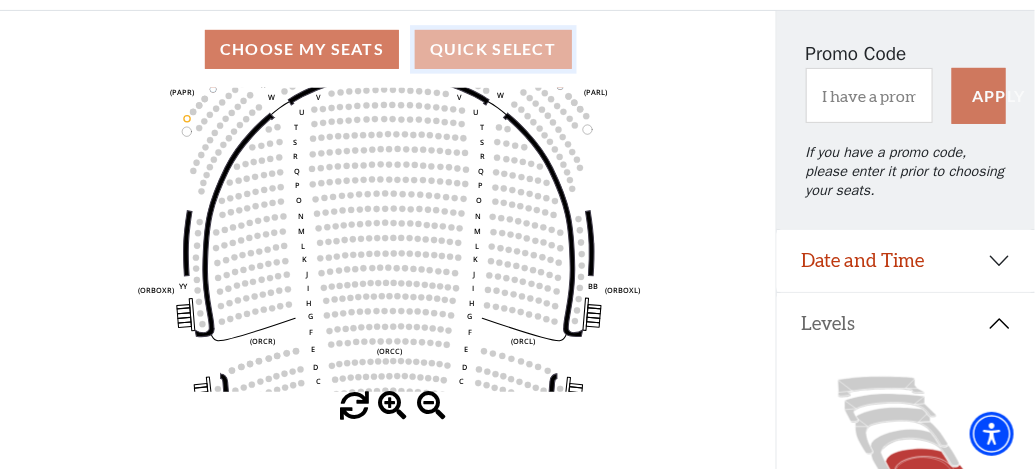 click on "Quick Select" at bounding box center [493, 49] 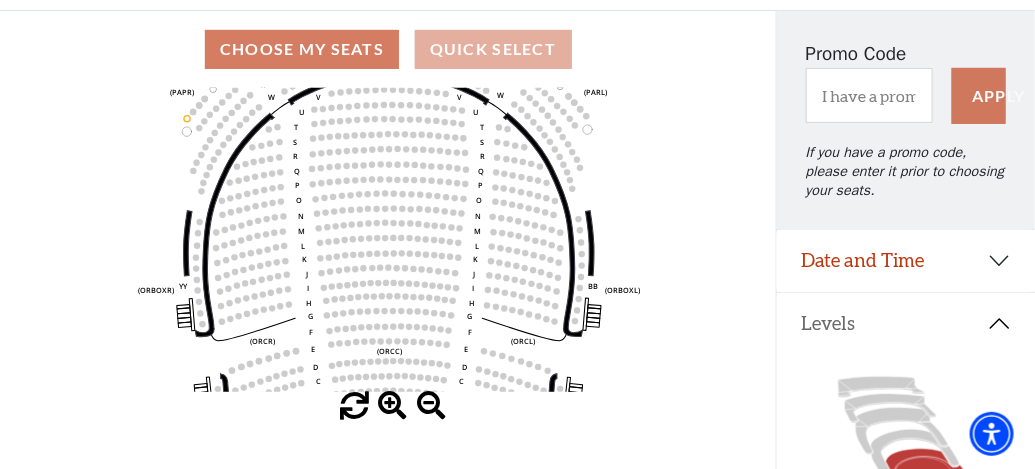 select on "6287" 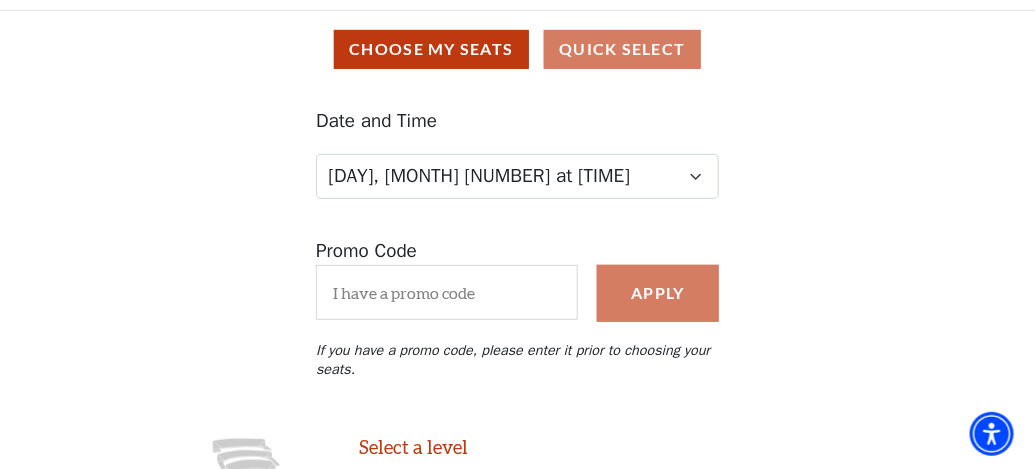 click on "Apply" at bounding box center (658, 293) 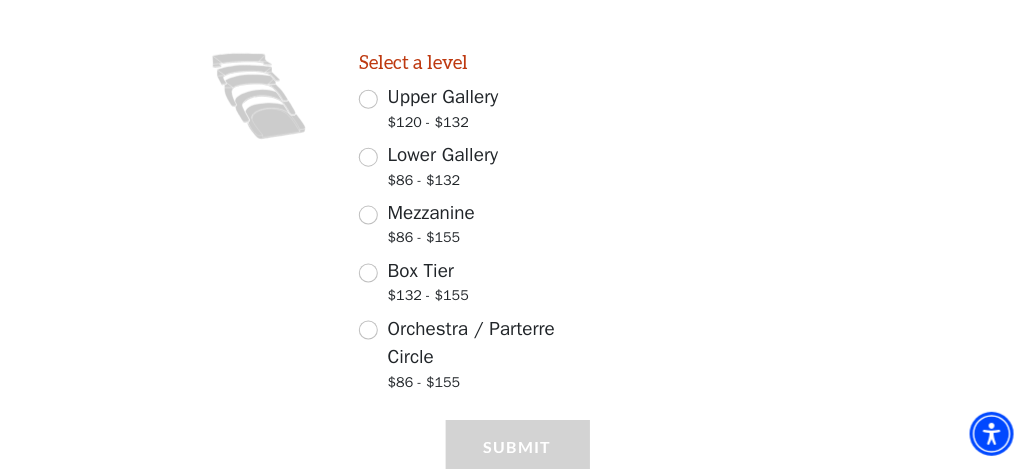 scroll, scrollTop: 627, scrollLeft: 0, axis: vertical 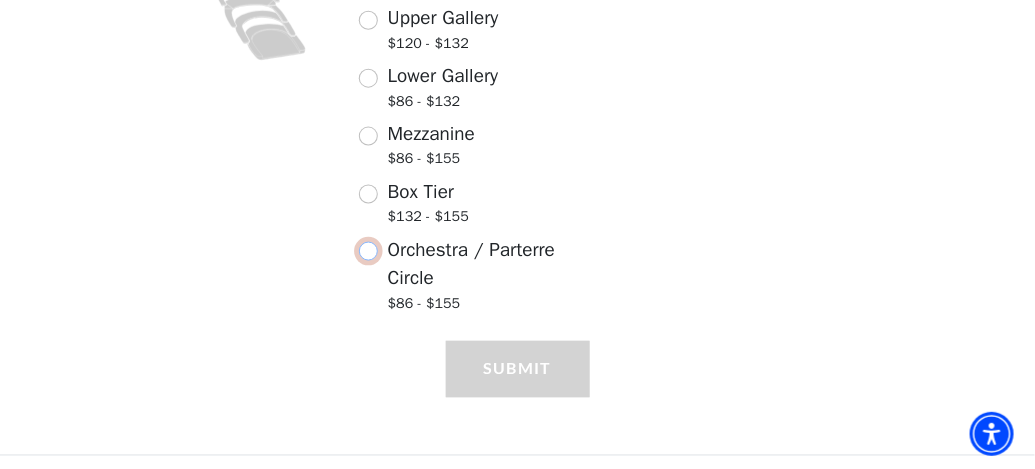 click on "Orchestra / Parterre Circle     $86 - $155" at bounding box center [368, 251] 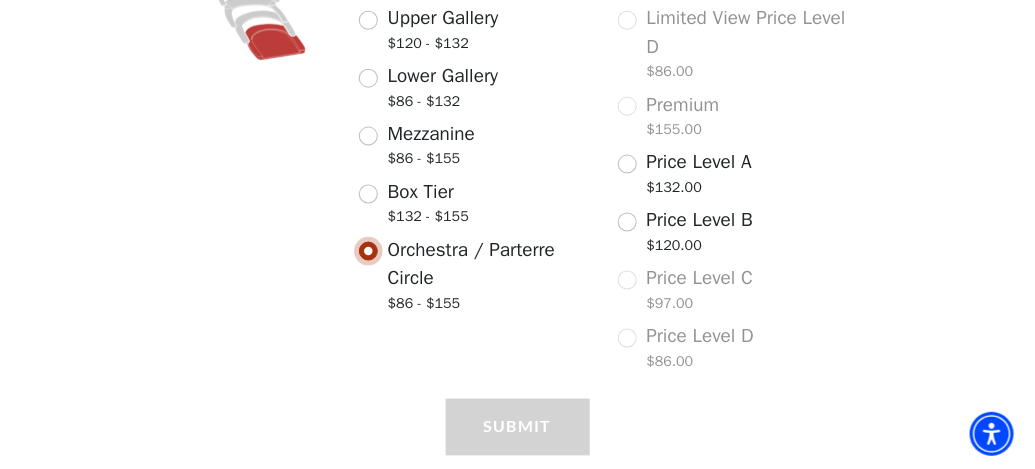 scroll, scrollTop: 595, scrollLeft: 0, axis: vertical 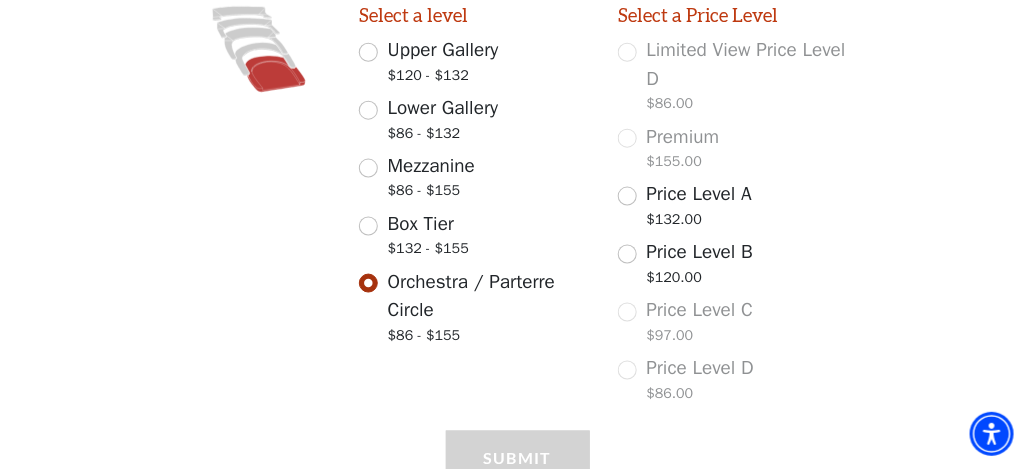 click on "Premium $155.00" at bounding box center (733, 151) 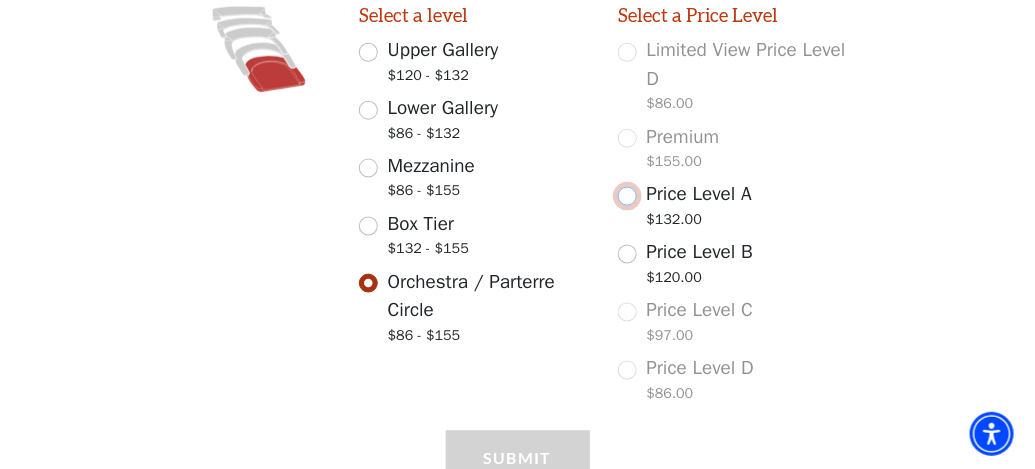 click on "Price Level A $132.00" at bounding box center (627, 196) 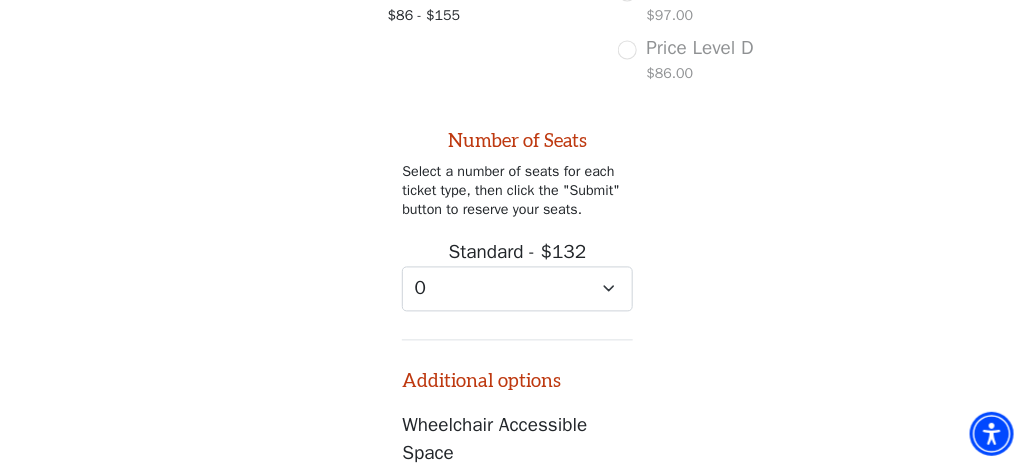 scroll, scrollTop: 909, scrollLeft: 0, axis: vertical 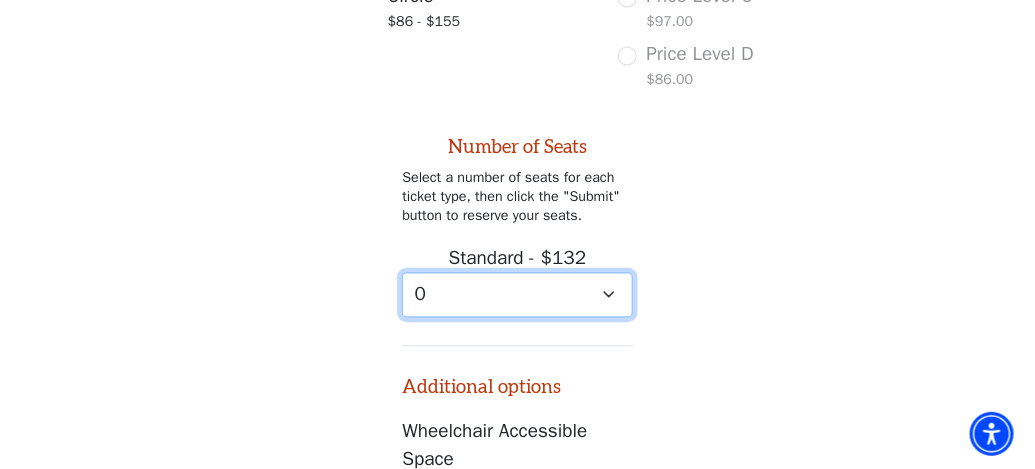 click on "0 1 2 3 4 5 6 7 8 9" at bounding box center (517, 295) 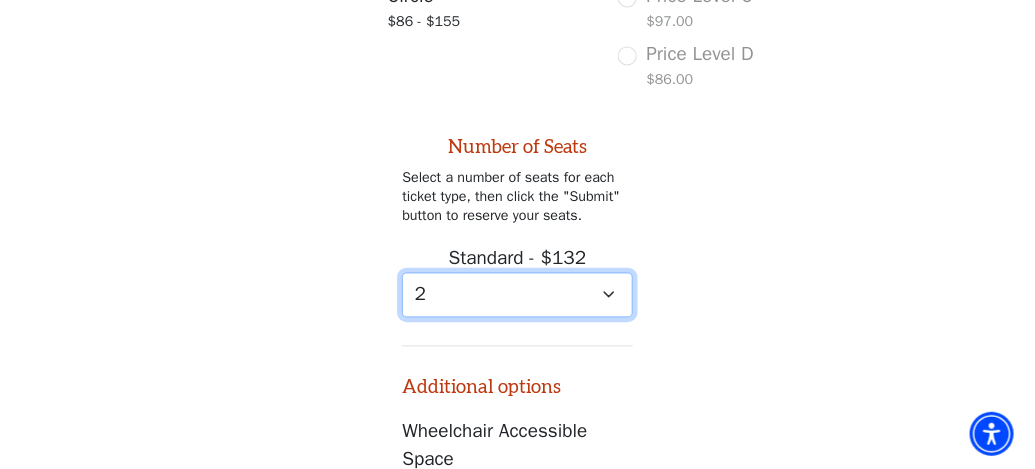 click on "0 1 2 3 4 5 6 7 8 9" at bounding box center [517, 295] 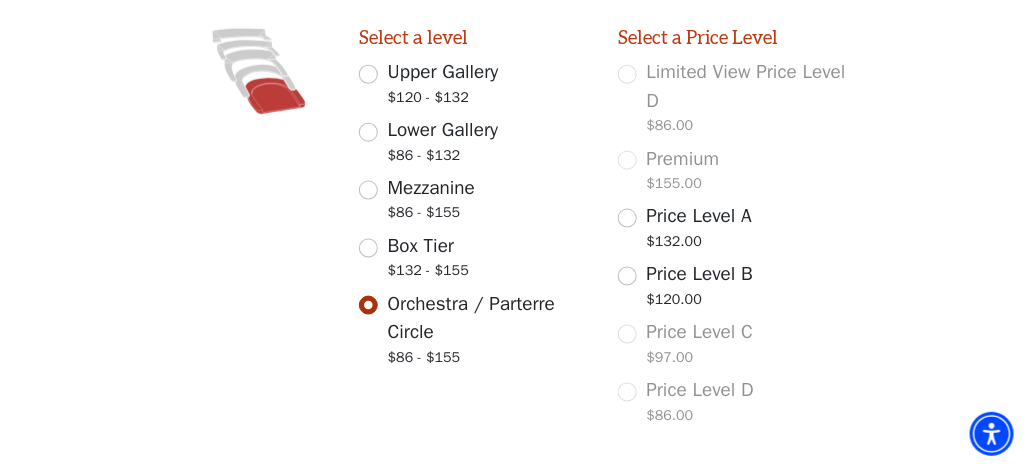 scroll, scrollTop: 600, scrollLeft: 0, axis: vertical 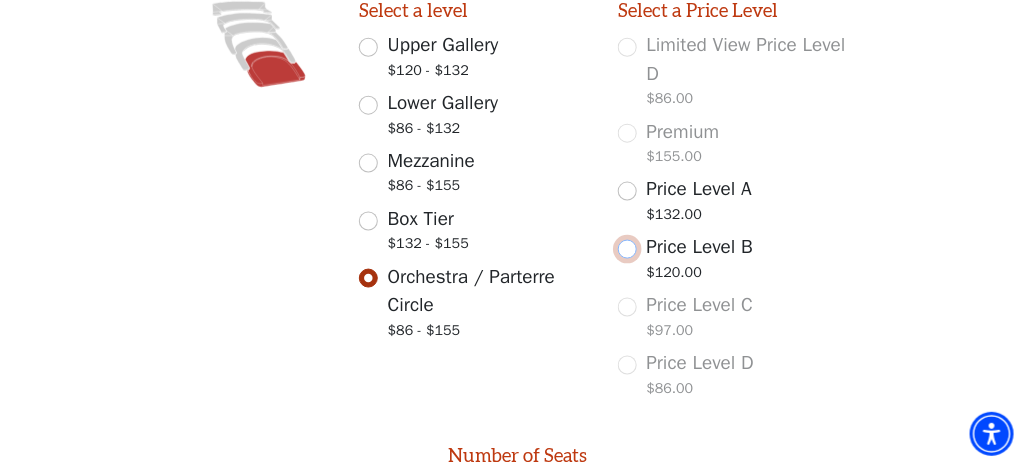 click on "Price Level B $120.00" at bounding box center [627, 249] 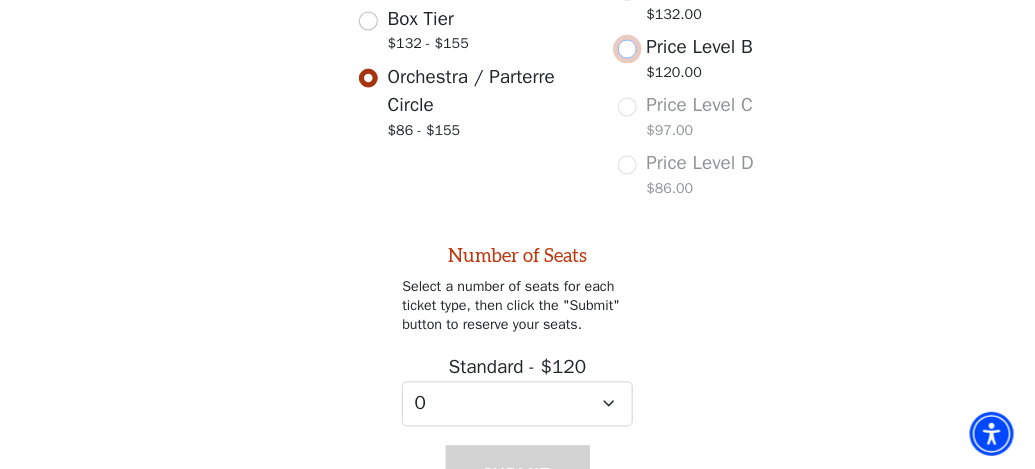 scroll, scrollTop: 904, scrollLeft: 0, axis: vertical 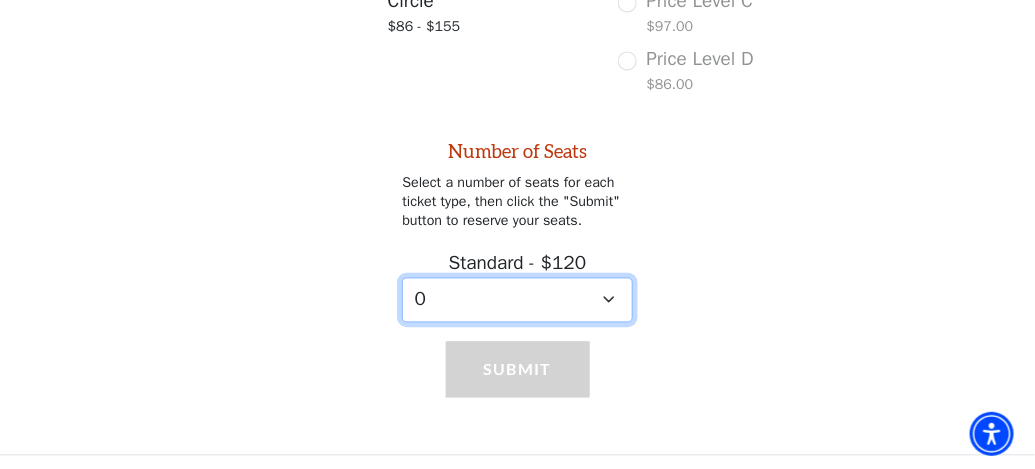 click on "0 1 2 3 4 5 6 7 8 9" at bounding box center (517, 300) 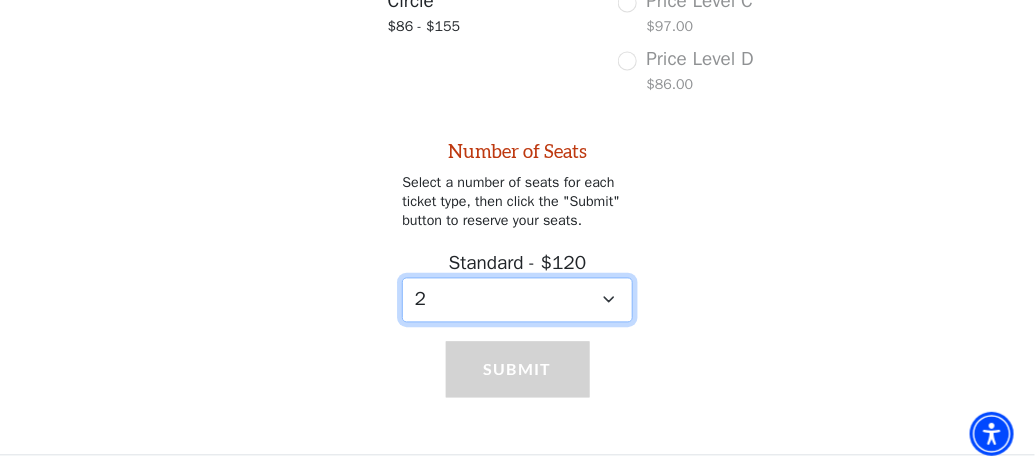 click on "0 1 2 3 4 5 6 7 8 9" at bounding box center [517, 300] 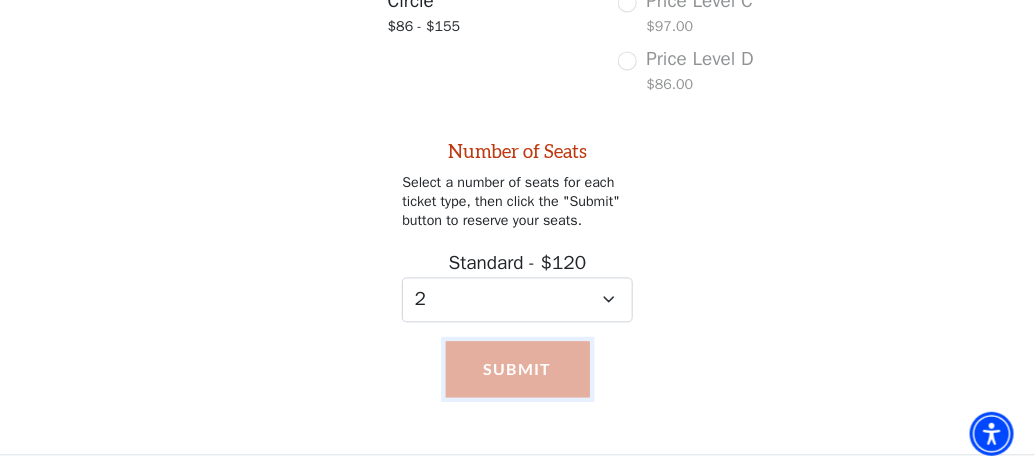 click on "Submit" at bounding box center (518, 370) 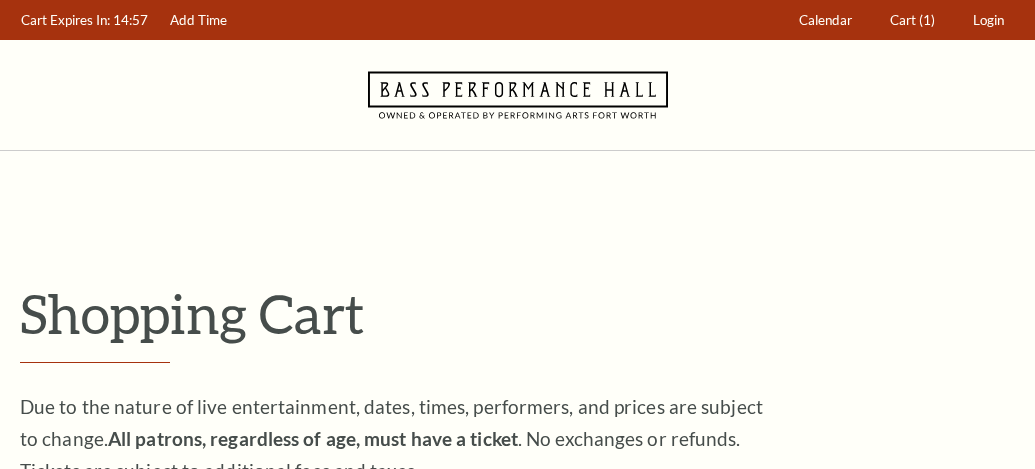 scroll, scrollTop: 0, scrollLeft: 0, axis: both 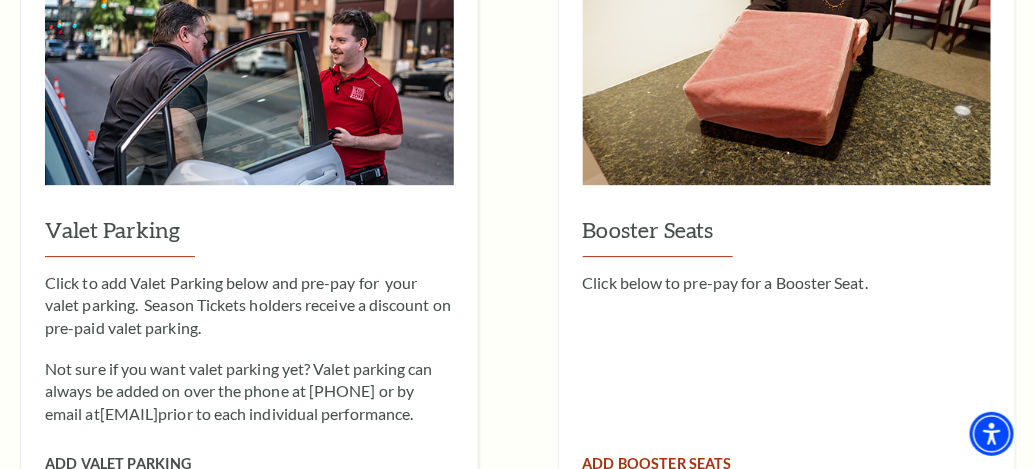 click at bounding box center (787, 97) 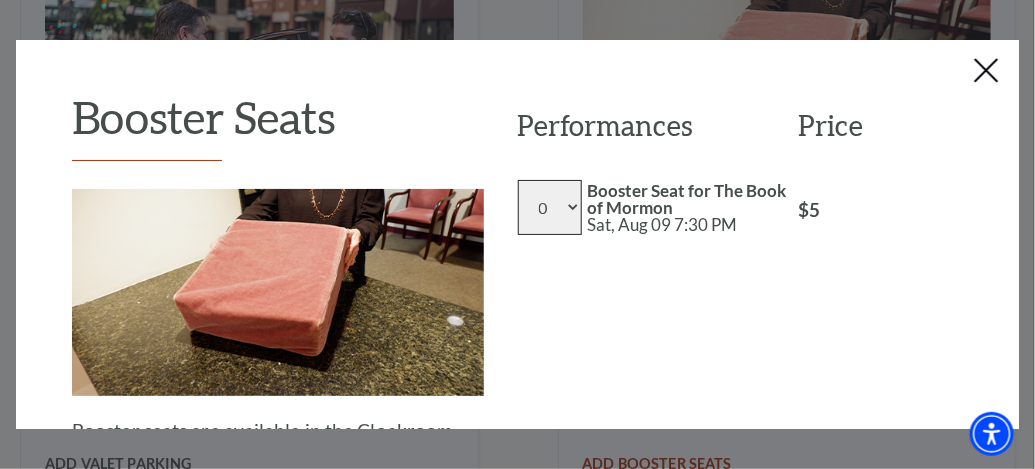 click on "0
1
2
3
4
5
6
7
8" at bounding box center [550, 207] 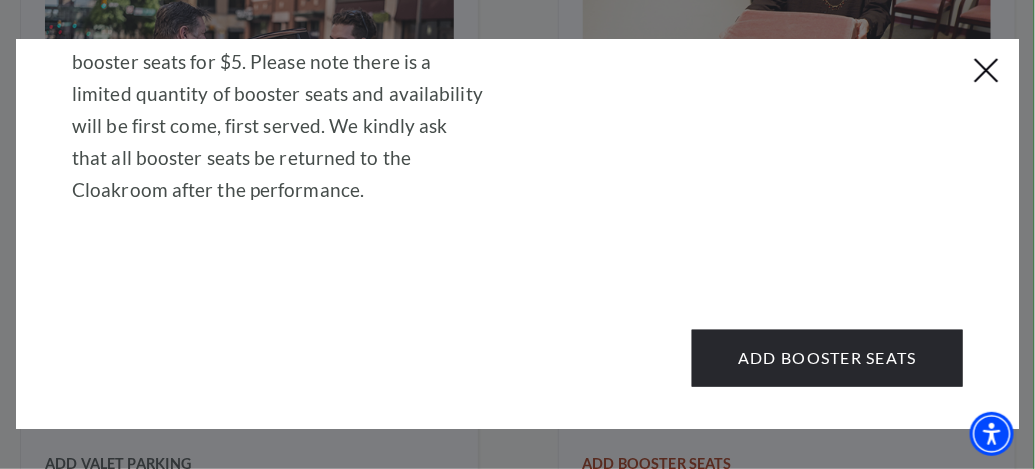 scroll, scrollTop: 451, scrollLeft: 0, axis: vertical 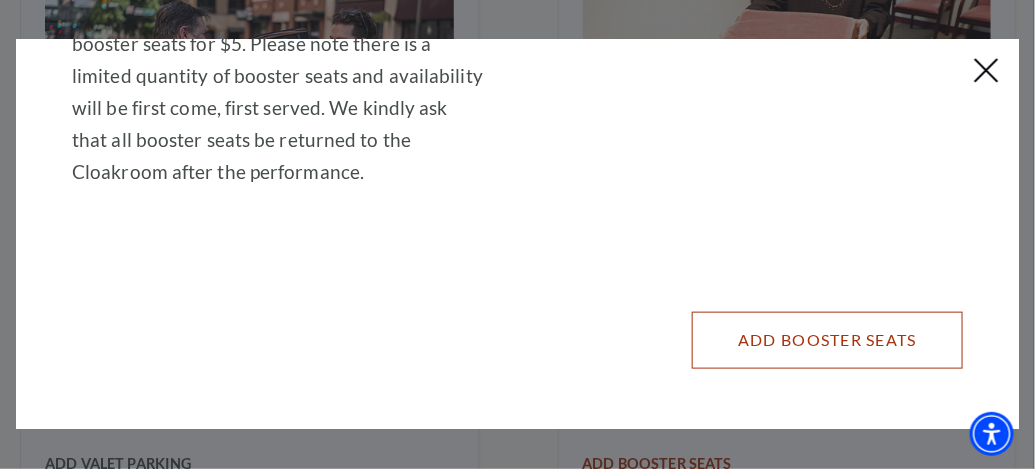 click on "Add Booster Seats" at bounding box center [827, 340] 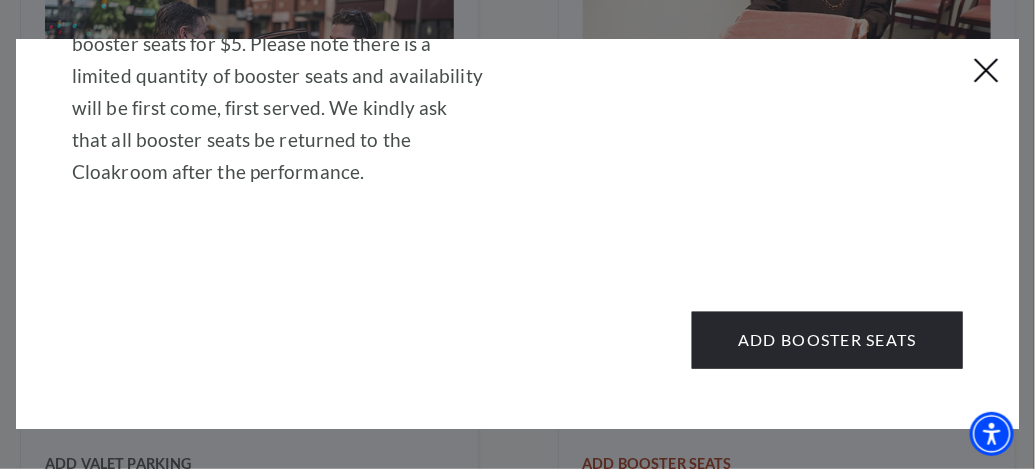 scroll, scrollTop: 0, scrollLeft: 0, axis: both 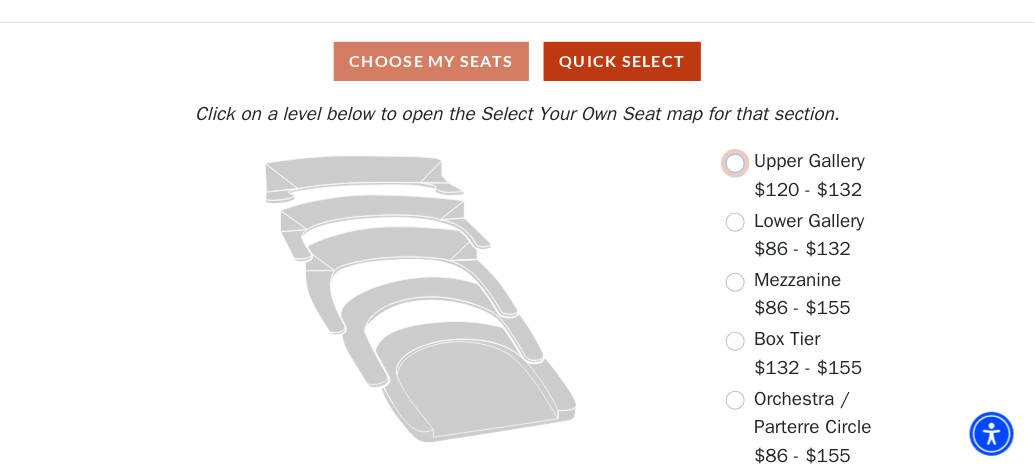 click at bounding box center [735, 163] 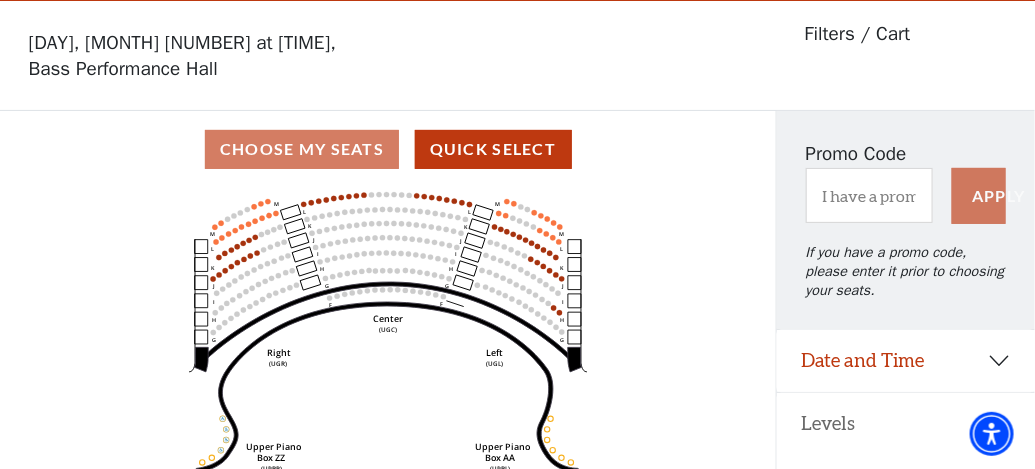 scroll, scrollTop: 92, scrollLeft: 0, axis: vertical 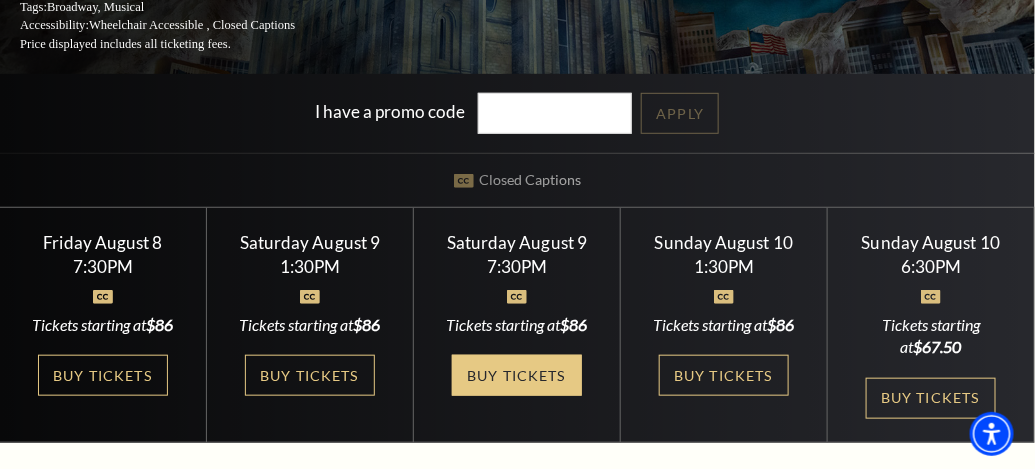 click on "Buy Tickets" at bounding box center (517, 375) 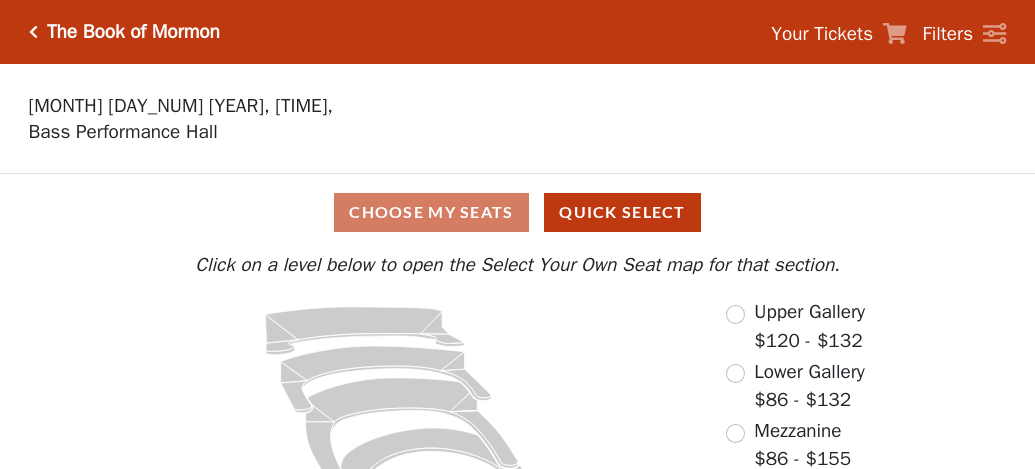 scroll, scrollTop: 0, scrollLeft: 0, axis: both 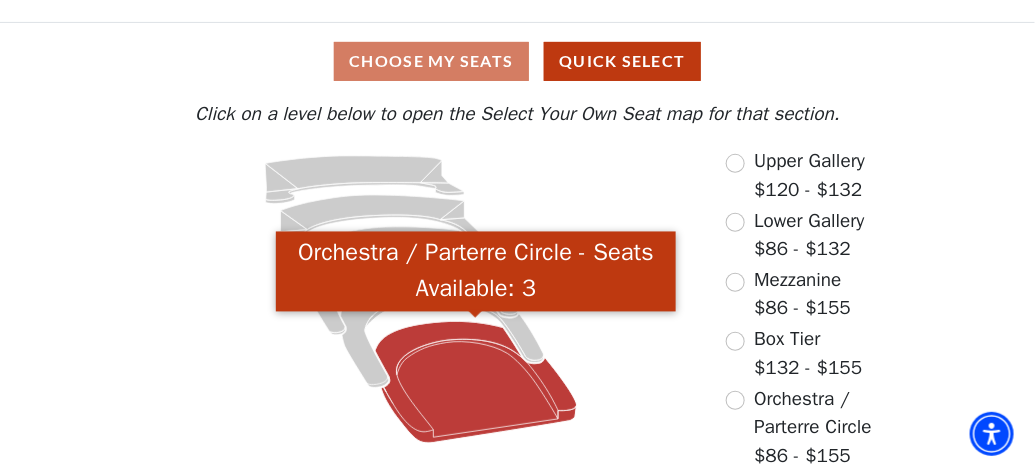 click 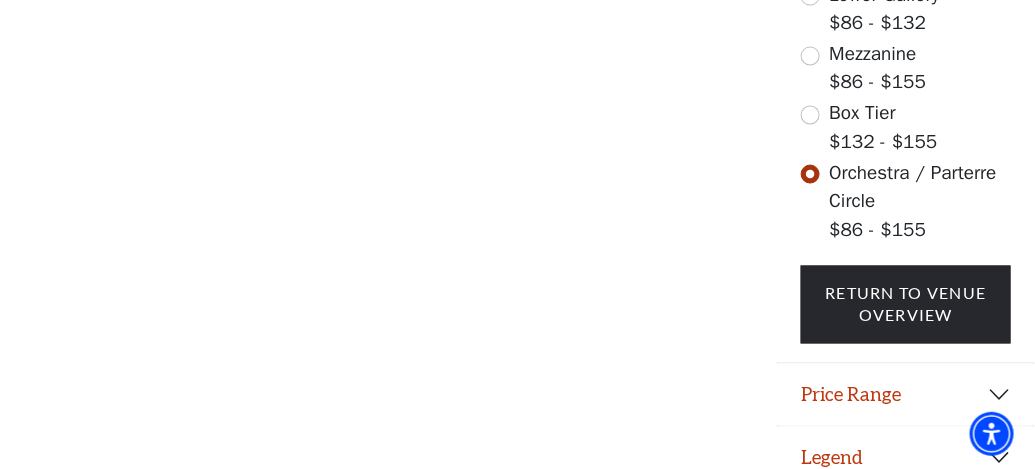 scroll, scrollTop: 763, scrollLeft: 0, axis: vertical 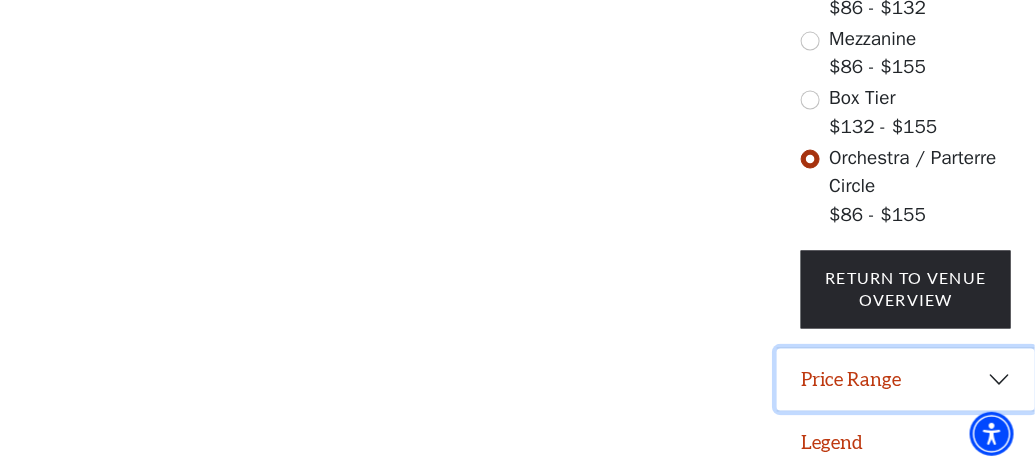 click on "Price Range" at bounding box center [906, 380] 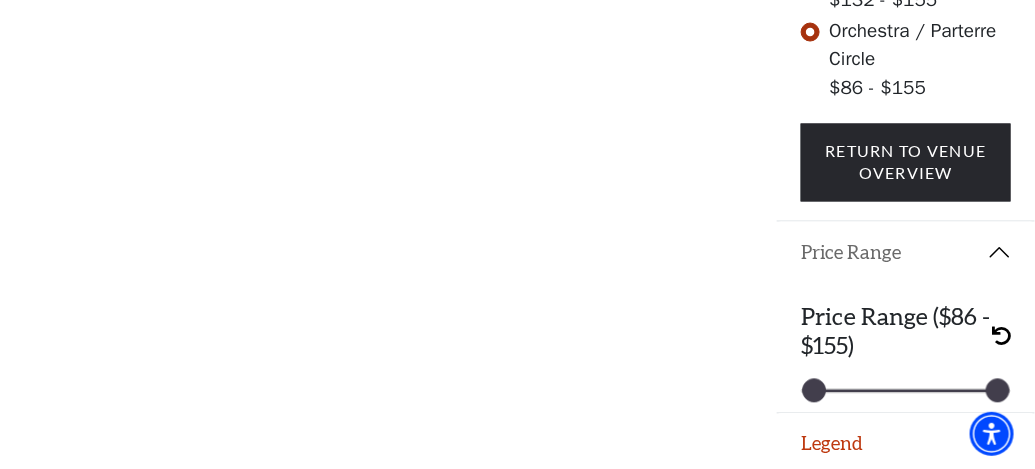 scroll, scrollTop: 891, scrollLeft: 0, axis: vertical 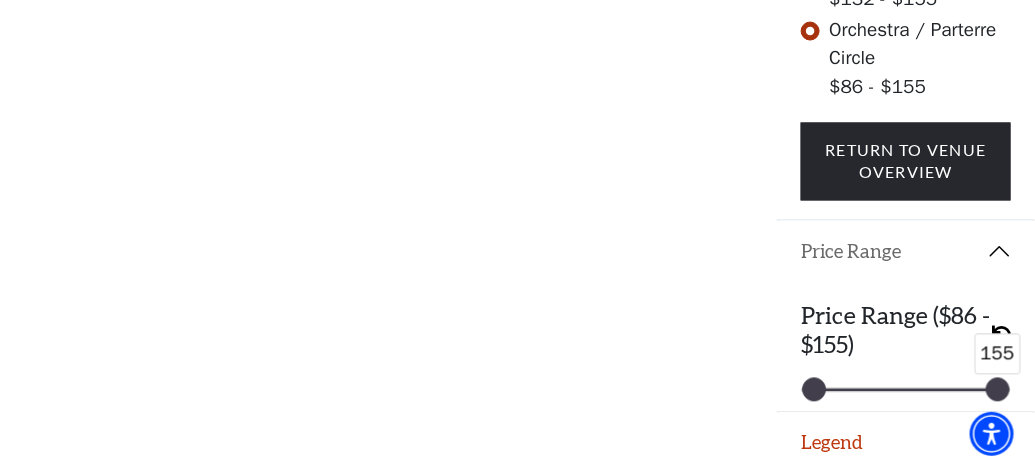 click at bounding box center (998, 390) 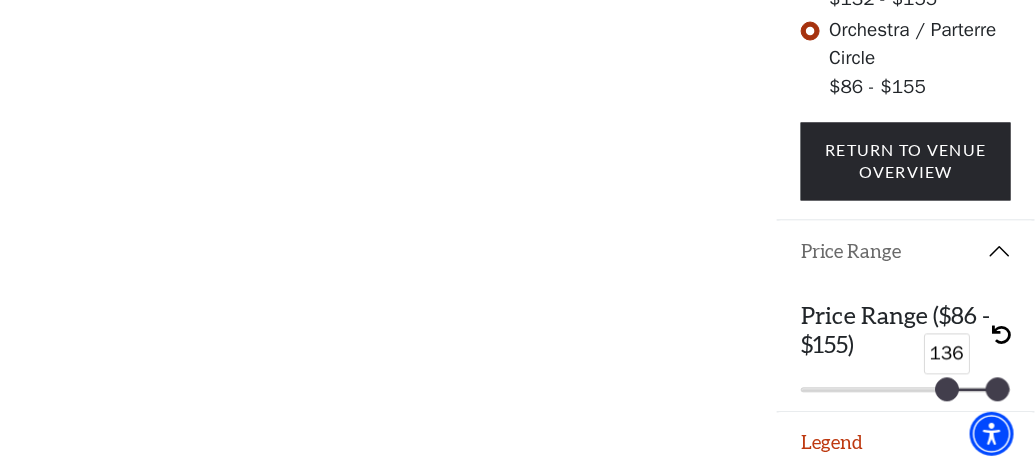 drag, startPoint x: 816, startPoint y: 378, endPoint x: 949, endPoint y: 387, distance: 133.30417 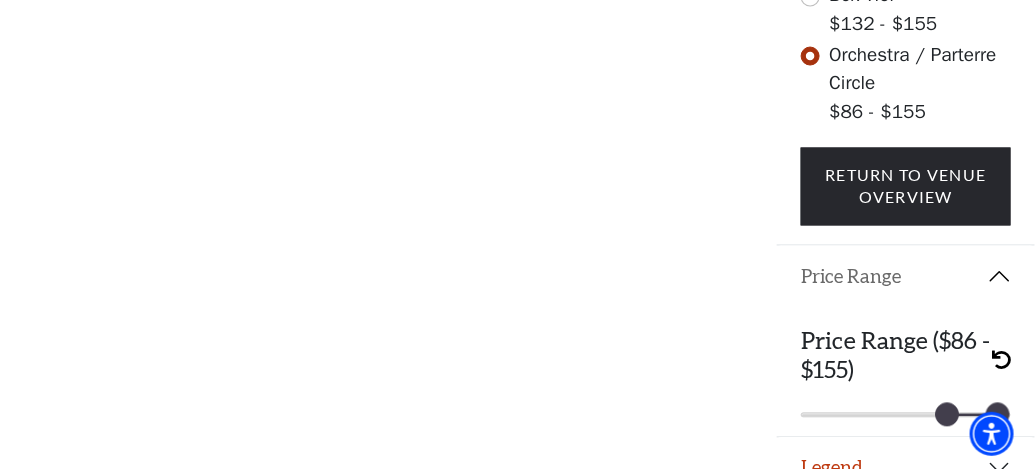 scroll, scrollTop: 891, scrollLeft: 0, axis: vertical 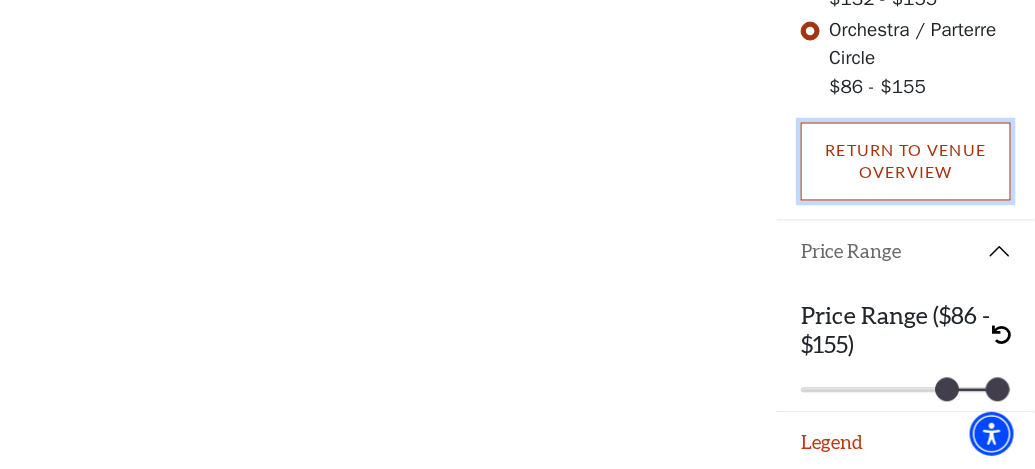 click on "Return To Venue Overview" at bounding box center [906, 162] 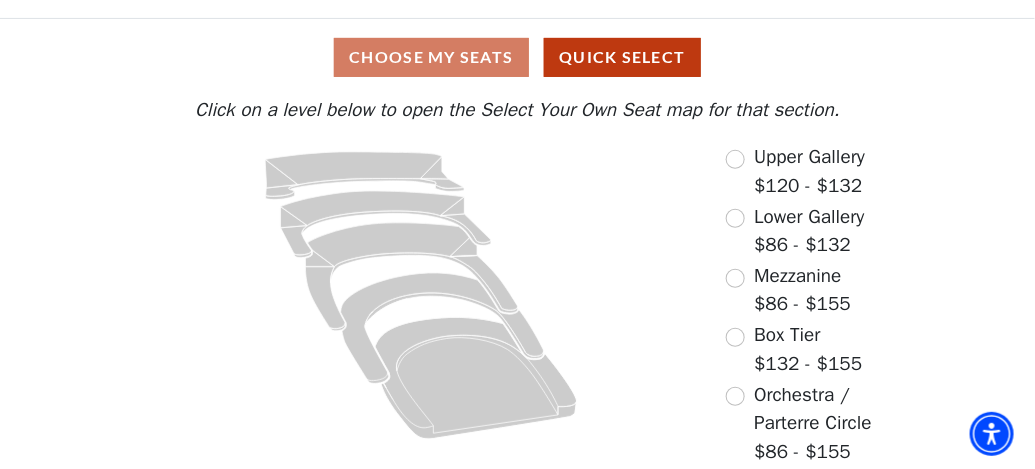 scroll, scrollTop: 151, scrollLeft: 0, axis: vertical 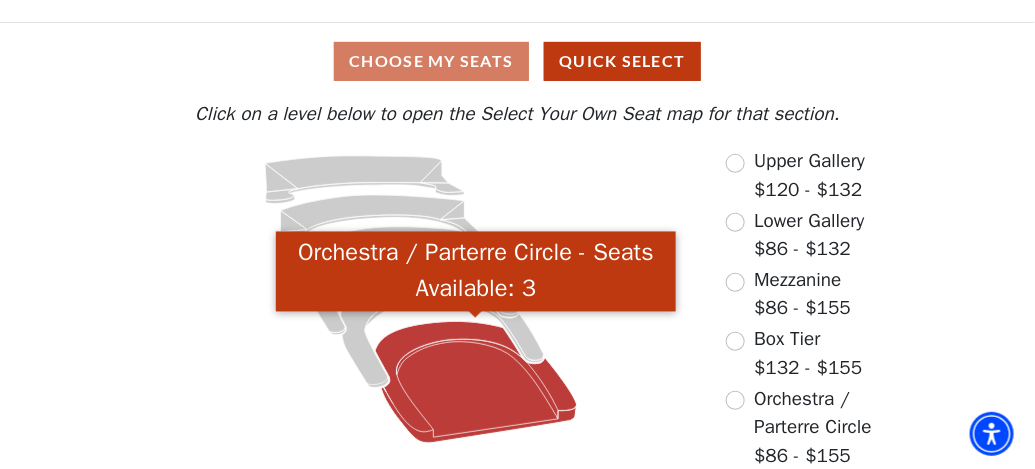 click 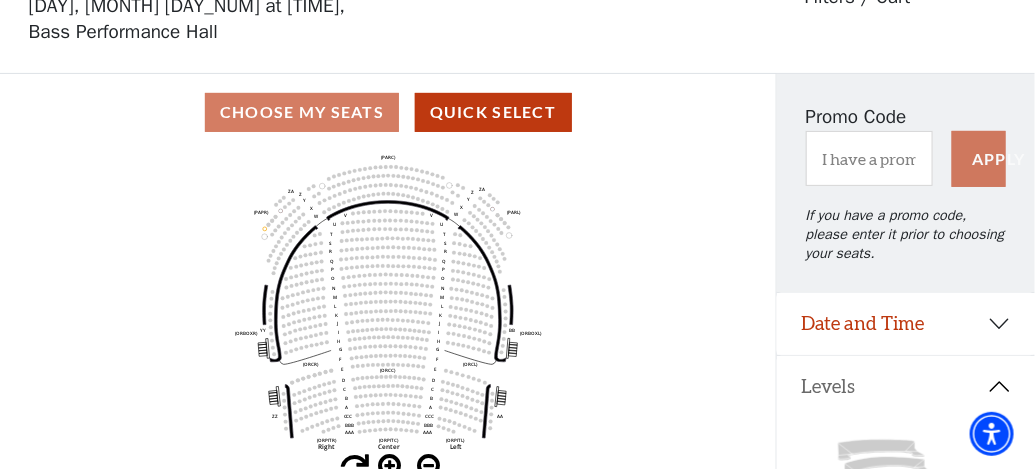 scroll, scrollTop: 200, scrollLeft: 0, axis: vertical 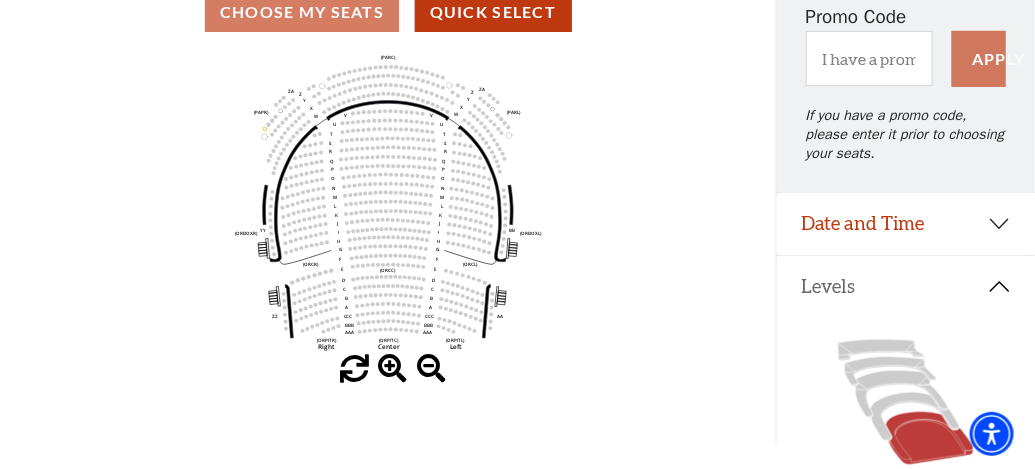 click at bounding box center (354, 369) 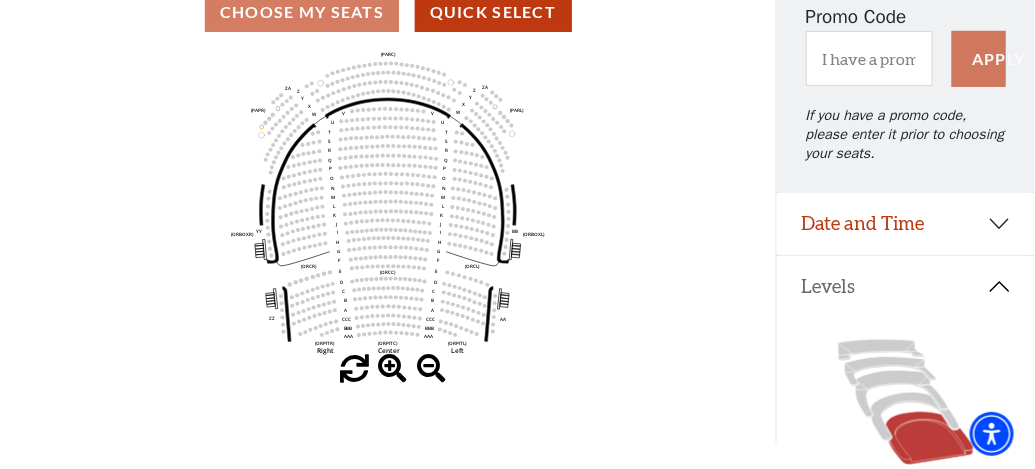 click at bounding box center [354, 369] 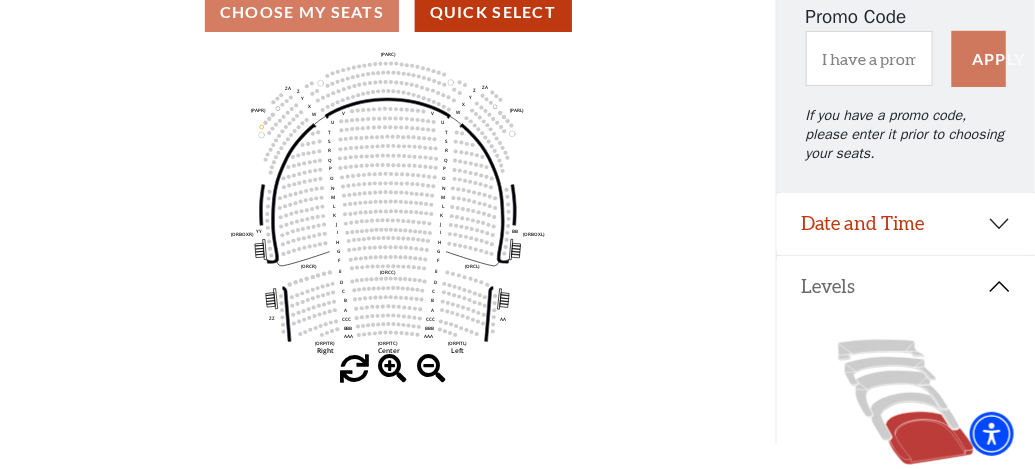 click at bounding box center (392, 369) 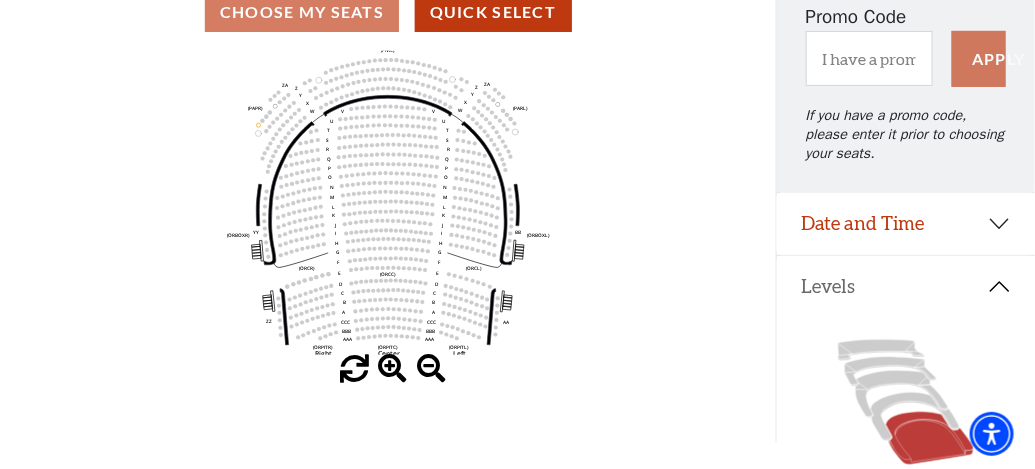 click at bounding box center (392, 369) 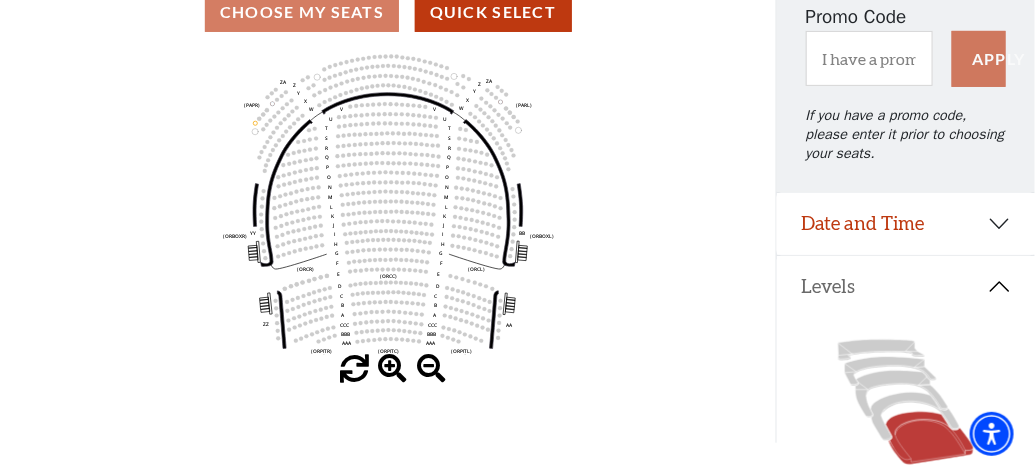 click at bounding box center [392, 369] 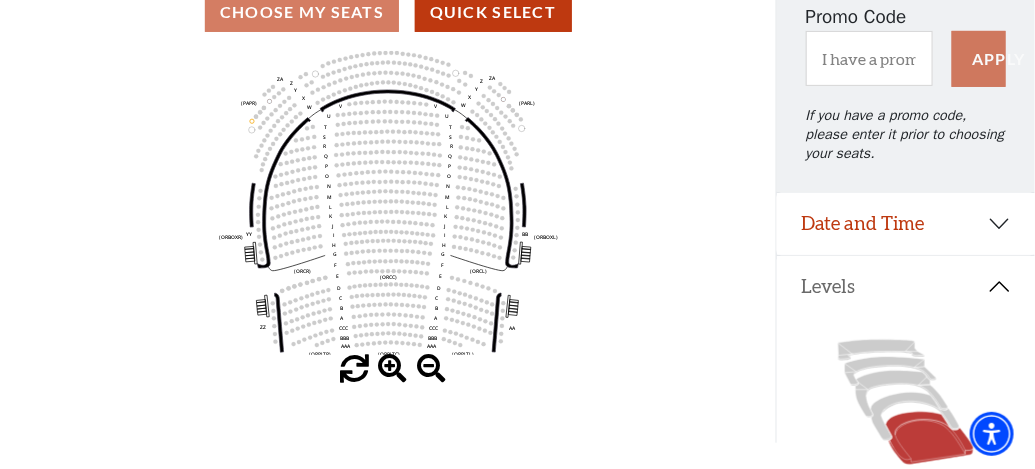 click at bounding box center (392, 369) 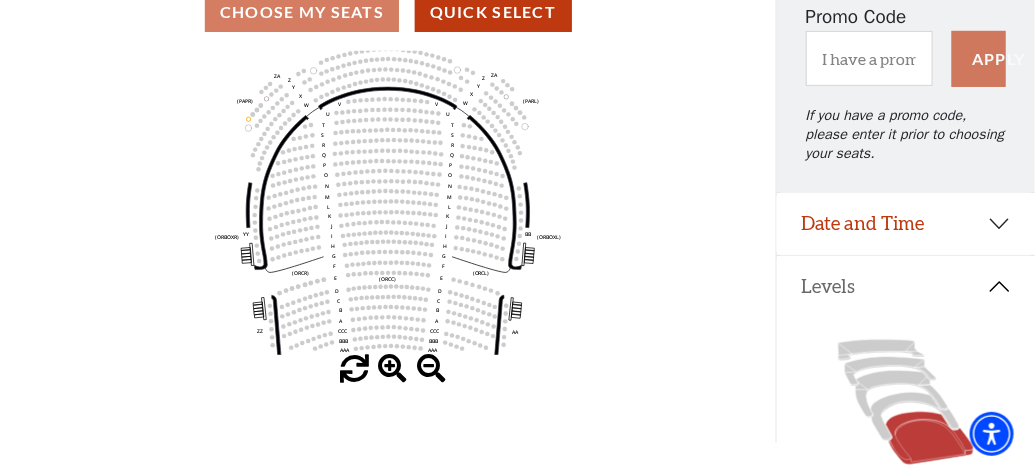 click at bounding box center (392, 369) 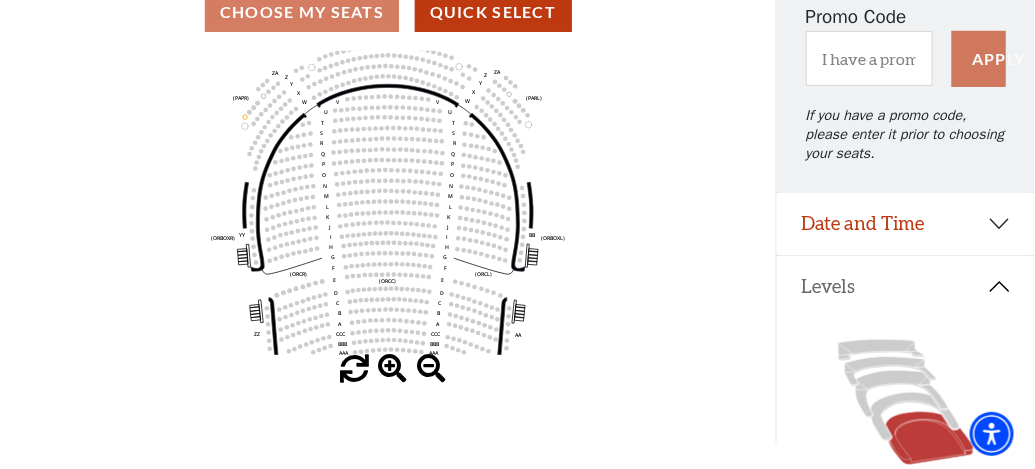 click at bounding box center (392, 369) 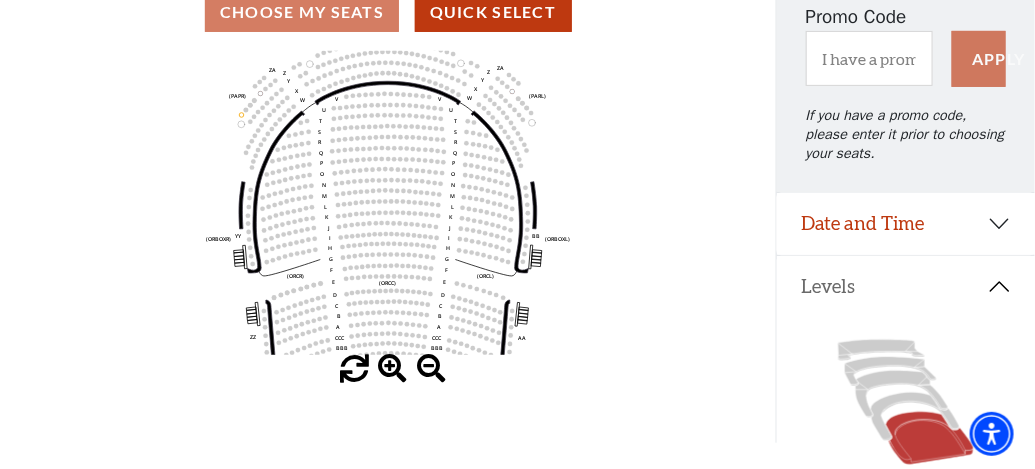 click at bounding box center [392, 369] 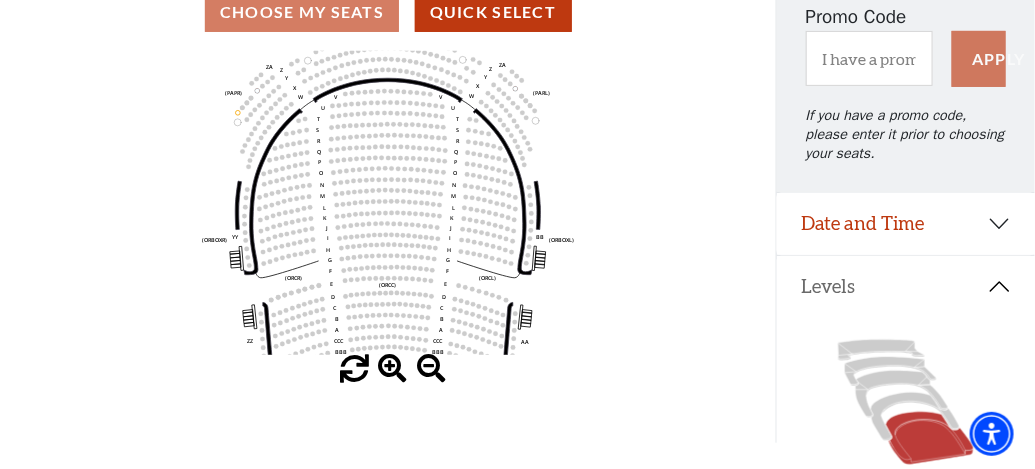 click at bounding box center (392, 369) 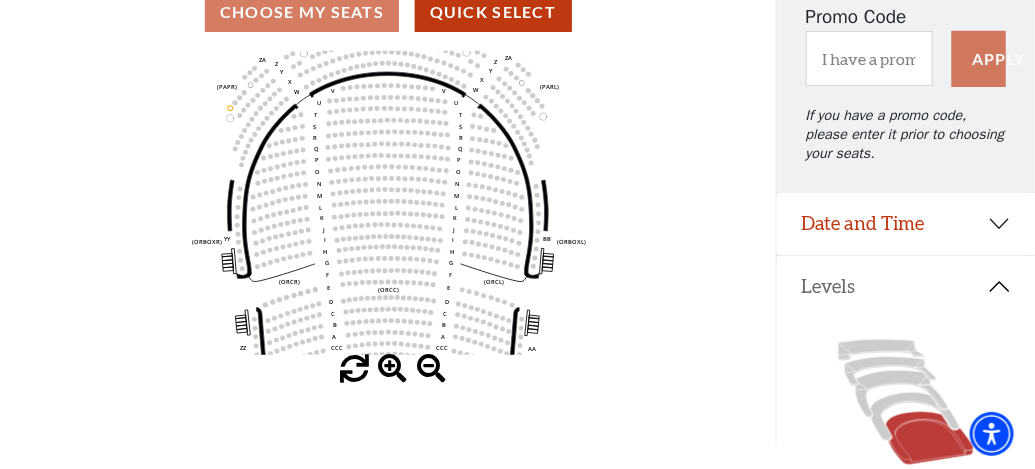 click at bounding box center [392, 369] 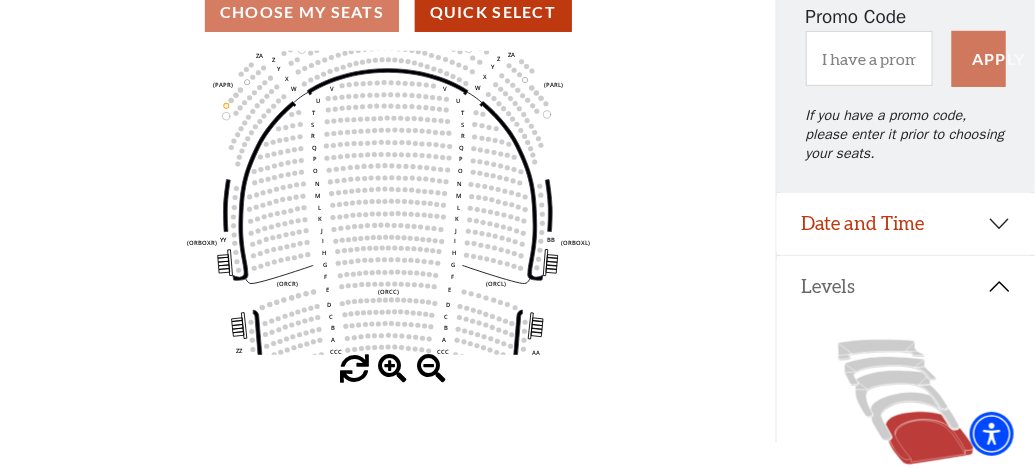 click at bounding box center (392, 369) 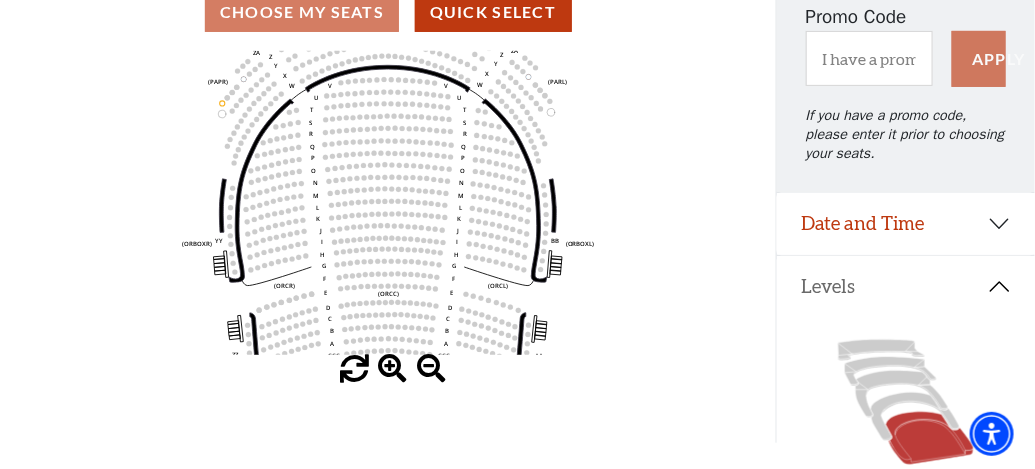 click at bounding box center [392, 369] 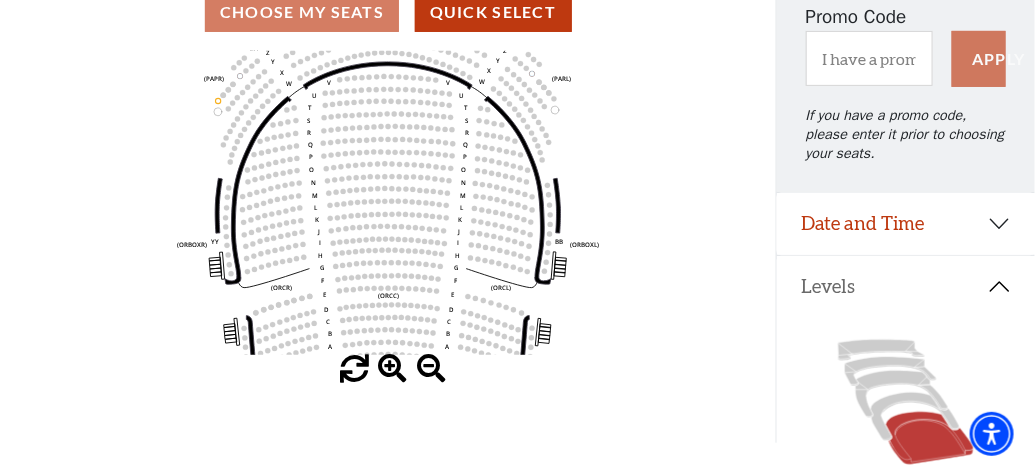 click at bounding box center [392, 369] 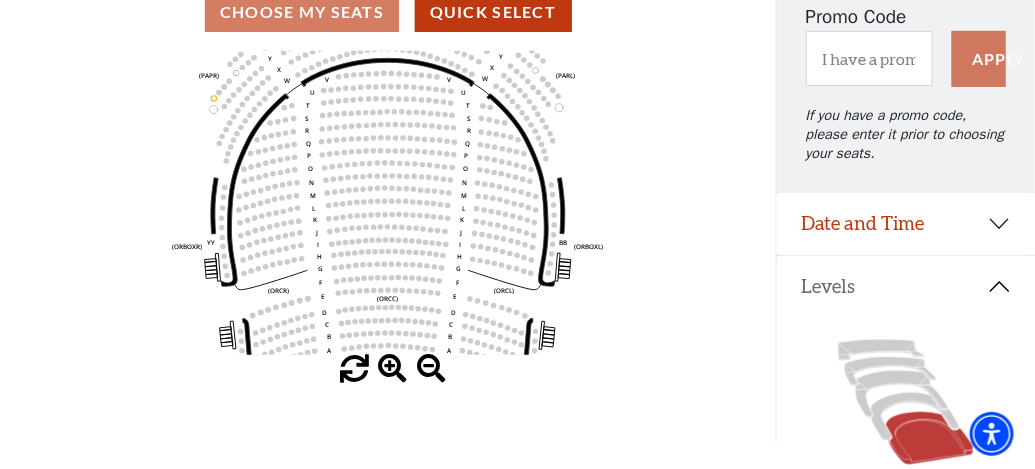 click at bounding box center [392, 369] 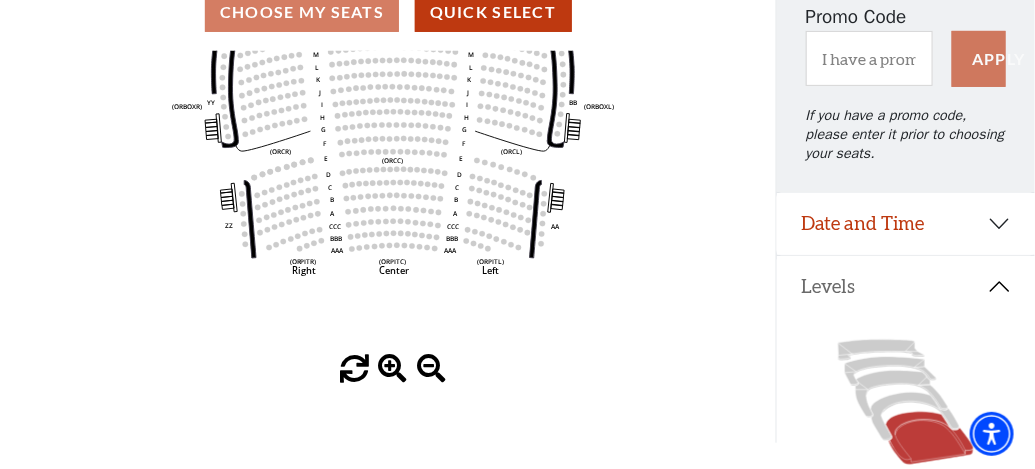 drag, startPoint x: 397, startPoint y: 283, endPoint x: 402, endPoint y: 142, distance: 141.08862 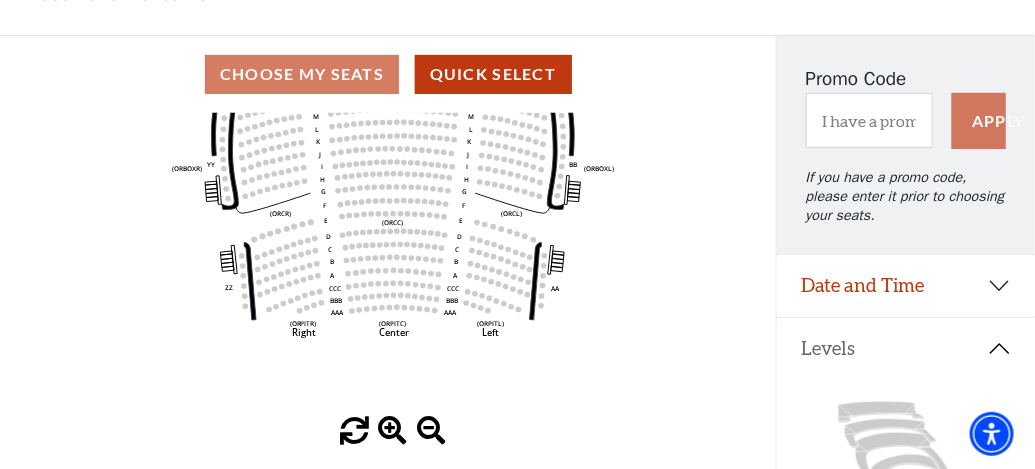 scroll, scrollTop: 100, scrollLeft: 0, axis: vertical 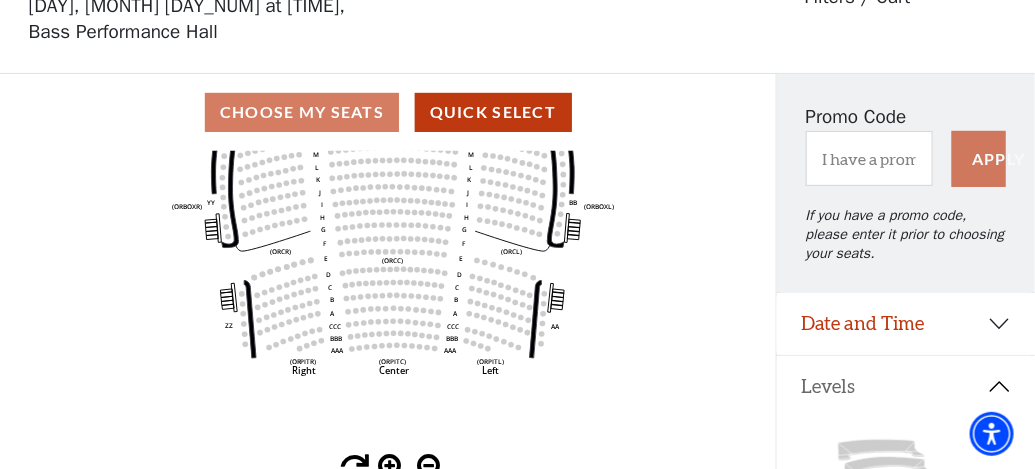 click on "Choose My Seats
Quick Select" at bounding box center (388, 112) 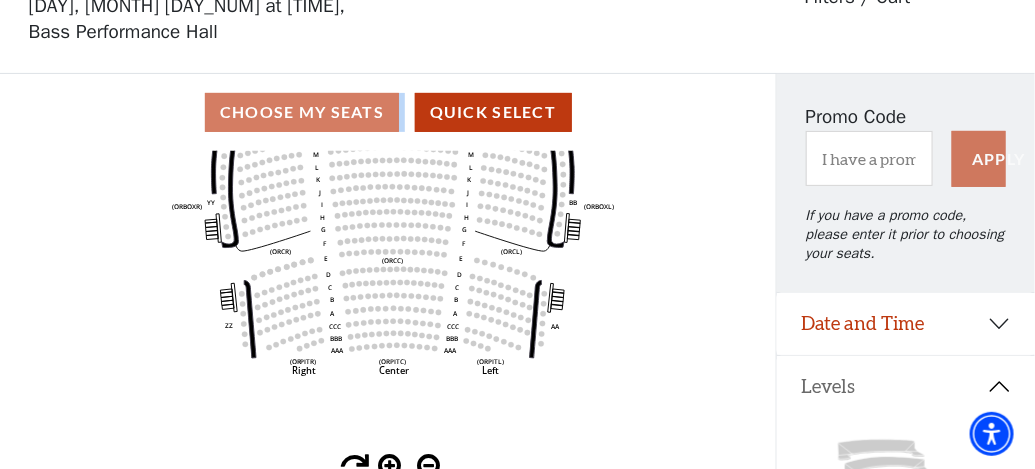 click on "Choose My Seats
Quick Select" at bounding box center (388, 112) 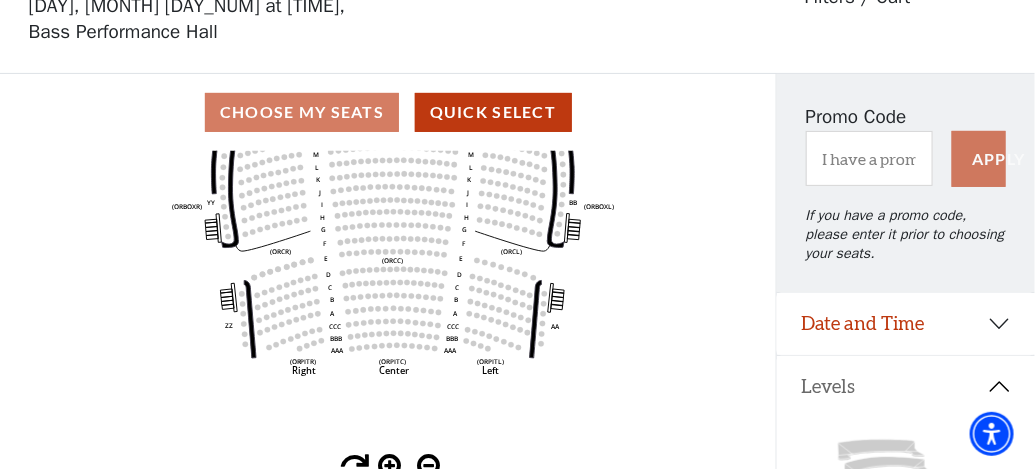 click on "Choose My Seats
Quick Select" at bounding box center [388, 112] 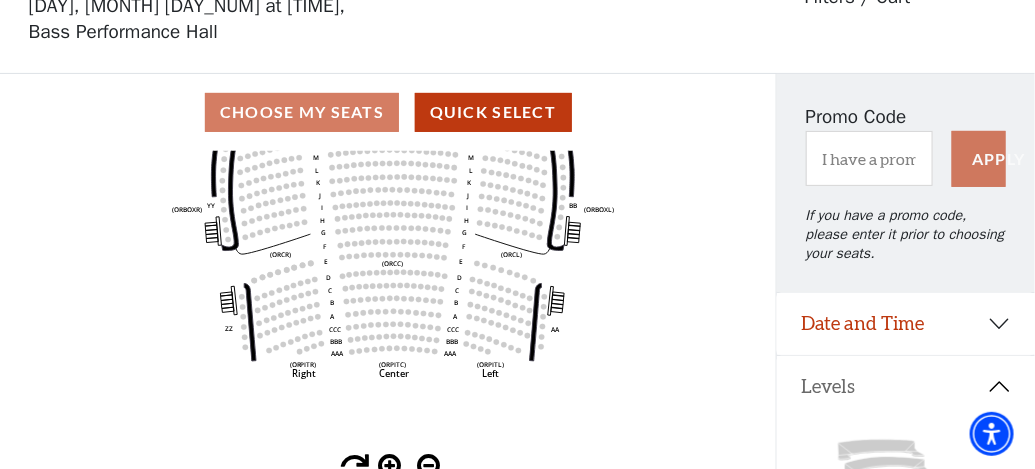 click on "Left   (ORPITL)   Right   (ORPITR)   Center   (ORPITC)   ZZ   AA   YY   BB   ZA   ZA   (ORCL)   (ORCR)   (ORCC)   (ORBOXL)   (ORBOXR)   (PARL)   (PAPR)   (PARC)   Z   Y   X   W   Z   Y   X   W   V   U   T   S   R   Q   P   O   N   M   L   K   J   I   H   G   F   E   D   C   B   A   CCC   BBB   AAA   V   U   T   S   R   Q   P   O   N   M   L   K   J   I   H   G   F   E   D   C   B   A   CCC   BBB   AAA" 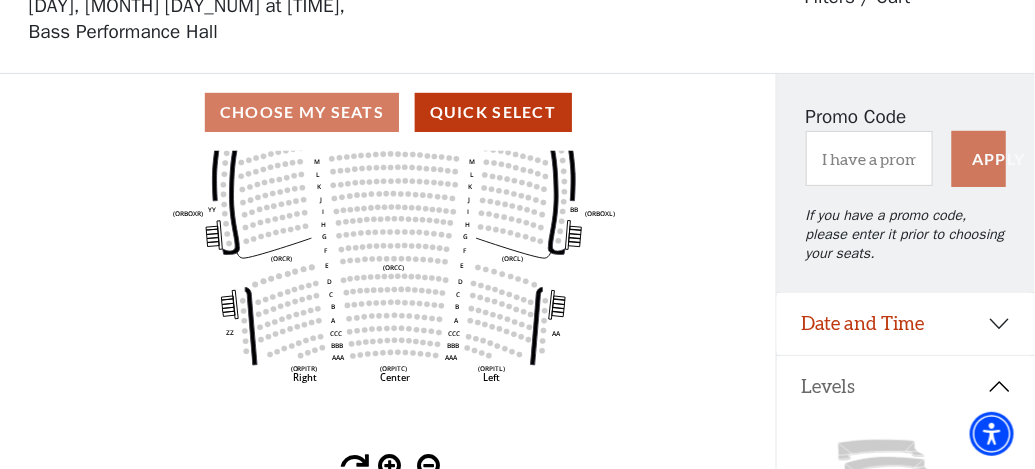 drag, startPoint x: 251, startPoint y: 207, endPoint x: 265, endPoint y: 213, distance: 15.231546 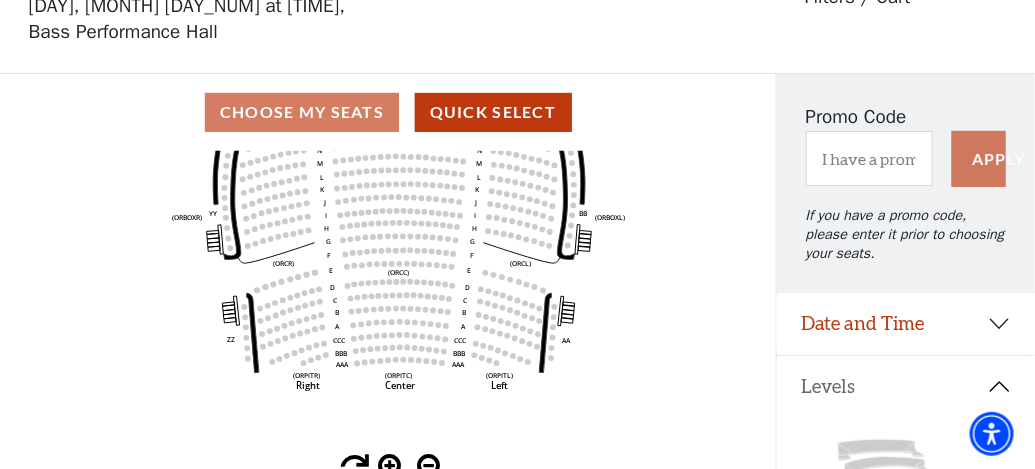 click on "Left   (ORPITL)   Right   (ORPITR)   Center   (ORPITC)   ZZ   AA   YY   BB   ZA   ZA   (ORCL)   (ORCR)   (ORCC)   (ORBOXL)   (ORBOXR)   (PARL)   (PAPR)   (PARC)   Z   Y   X   W   Z   Y   X   W   V   U   T   S   R   Q   P   O   N   M   L   K   J   I   H   G   F   E   D   C   B   A   CCC   BBB   AAA   V   U   T   S   R   Q   P   O   N   M   L   K   J   I   H   G   F   E   D   C   B   A   CCC   BBB   AAA" 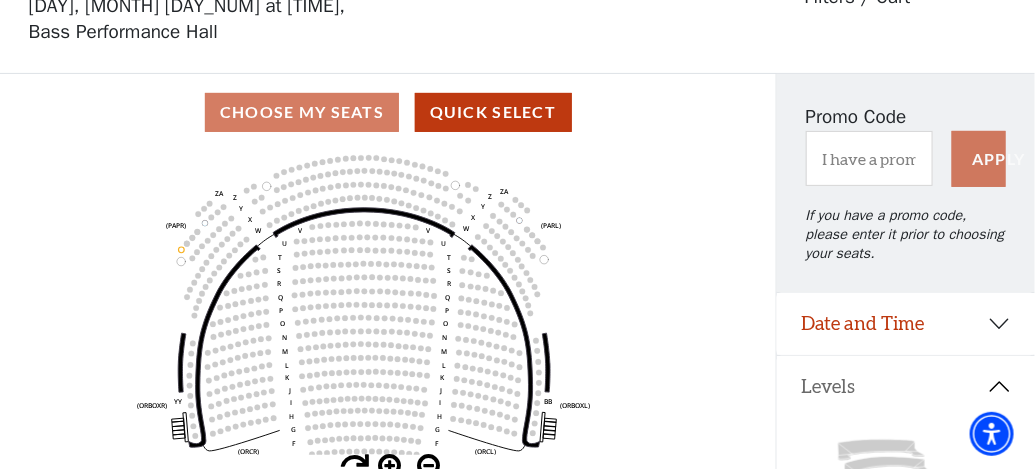 drag, startPoint x: 395, startPoint y: 247, endPoint x: 356, endPoint y: 406, distance: 163.71317 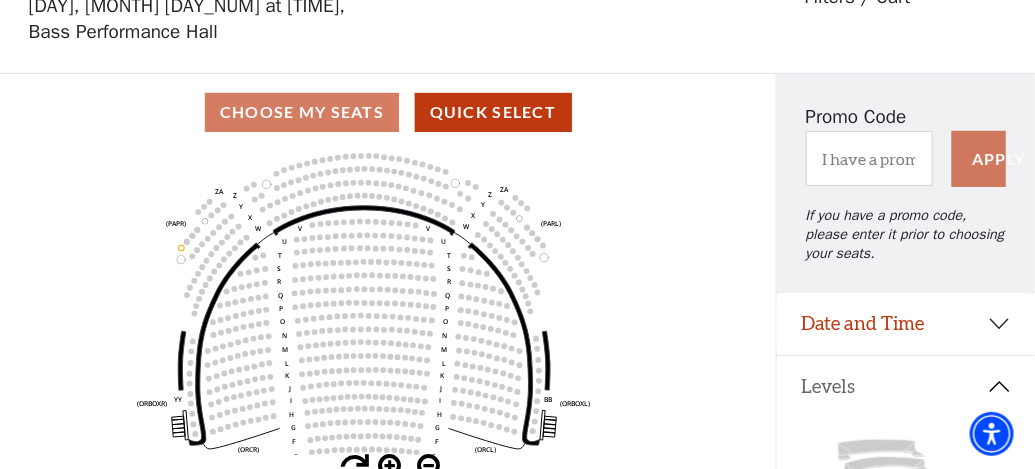 click on "Left   (ORPITL)   Right   (ORPITR)   Center   (ORPITC)   ZZ   AA   YY   BB   ZA   ZA   (ORCL)   (ORCR)   (ORCC)   (ORBOXL)   (ORBOXR)   (PARL)   (PAPR)   (PARC)   Z   Y   X   W   Z   Y   X   W   V   U   T   S   R   Q   P   O   N   M   L   K   J   I   H   G   F   E   D   C   B   A   CCC   BBB   AAA   V   U   T   S   R   Q   P   O   N   M   L   K   J   I   H   G   F   E   D   C   B   A   CCC   BBB   AAA" 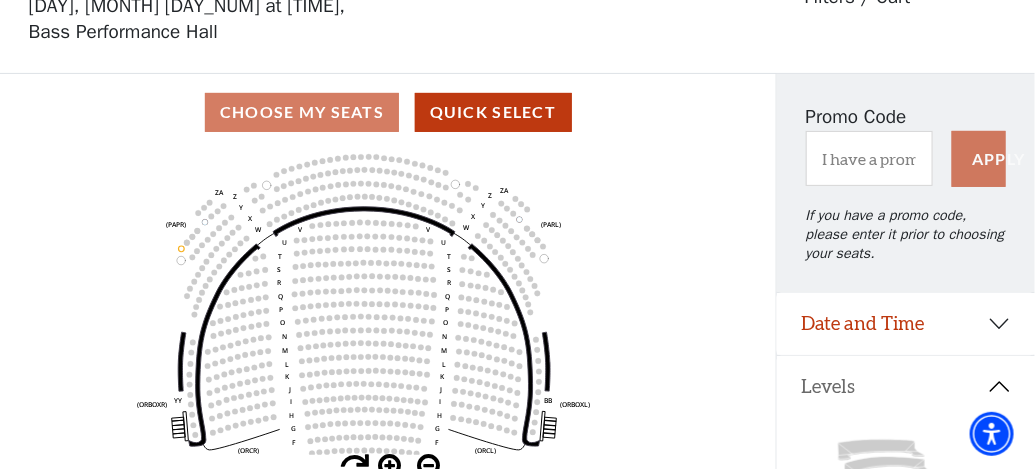 click 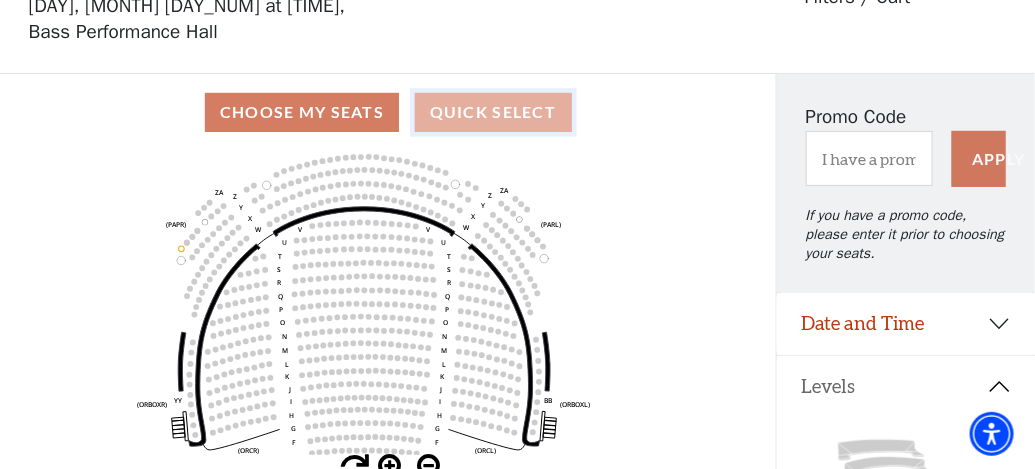 click on "Quick Select" at bounding box center (493, 112) 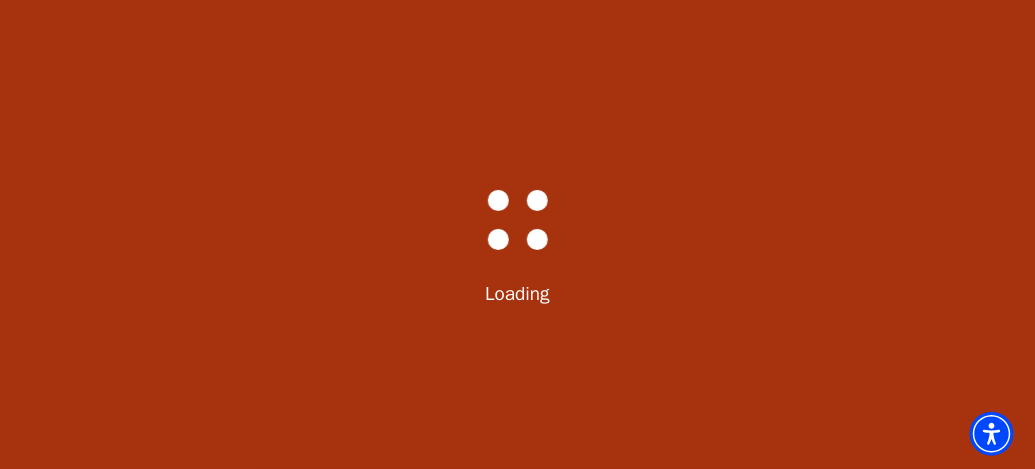 scroll, scrollTop: 0, scrollLeft: 0, axis: both 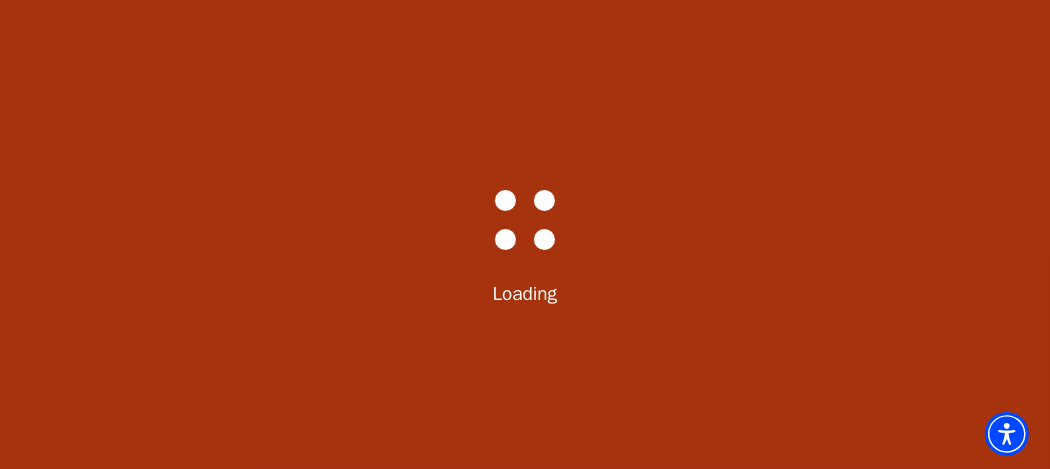 select on "6287" 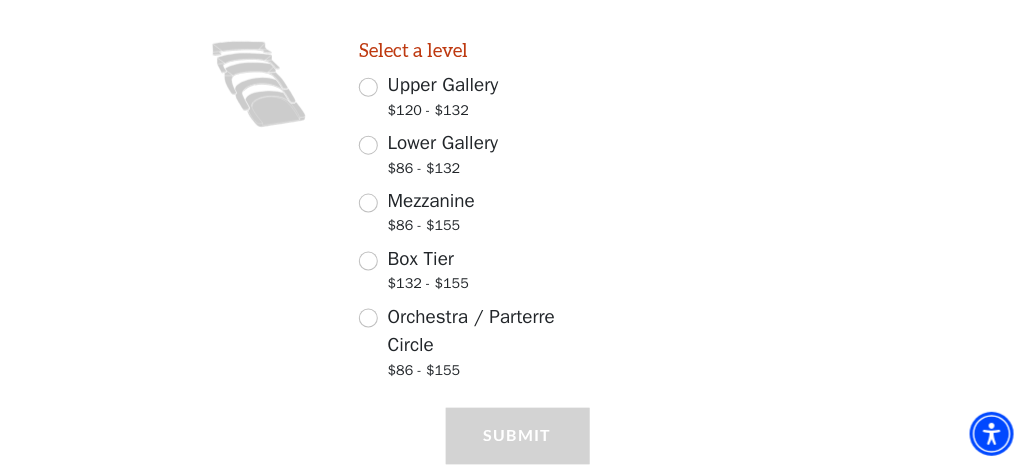 scroll, scrollTop: 600, scrollLeft: 0, axis: vertical 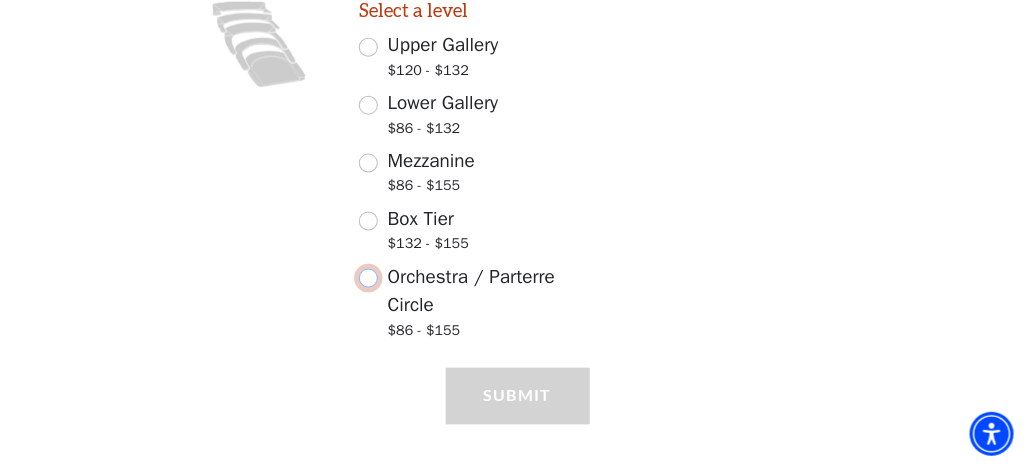 click on "Orchestra / Parterre Circle     $86 - $155" at bounding box center (368, 278) 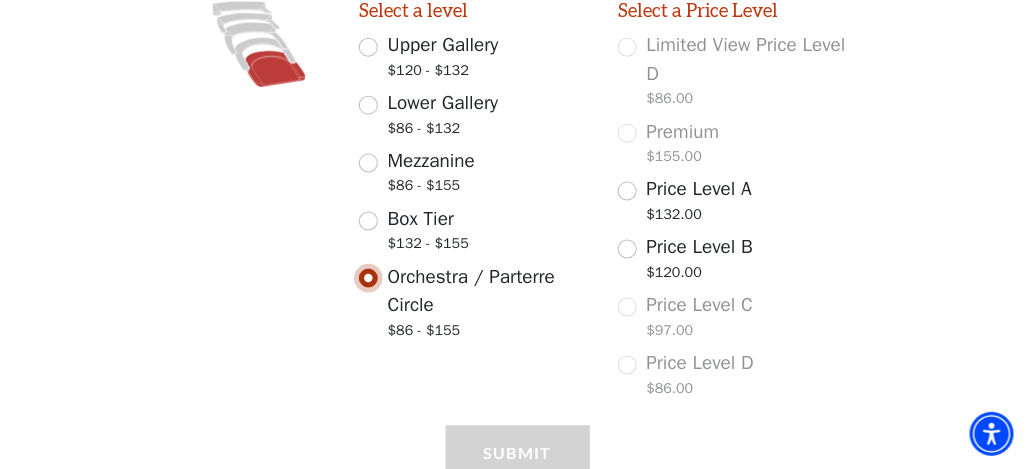 scroll, scrollTop: 595, scrollLeft: 0, axis: vertical 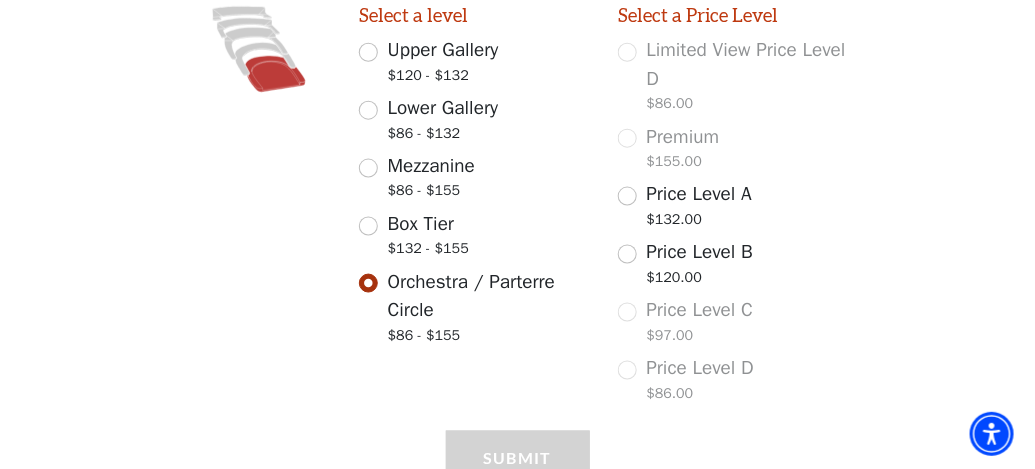 click on "Price Level A $132.00" at bounding box center [733, 208] 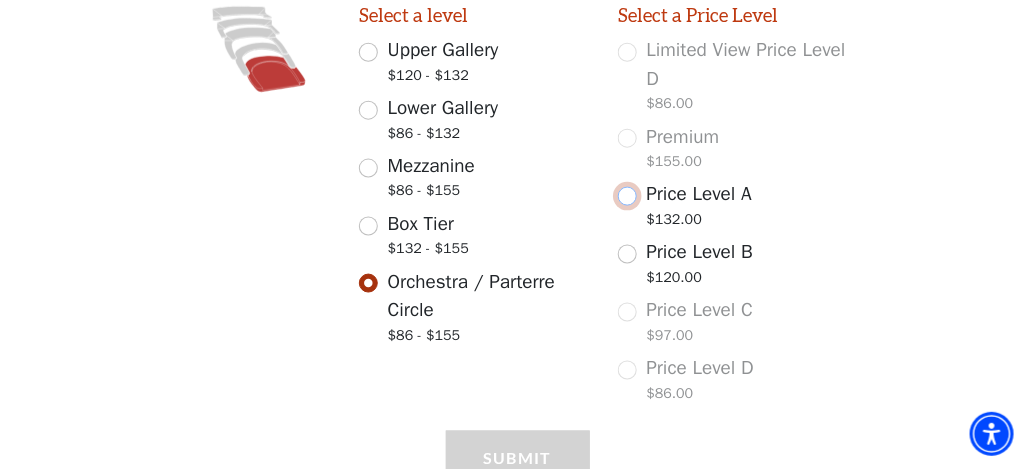 click on "Price Level A $132.00" at bounding box center (627, 196) 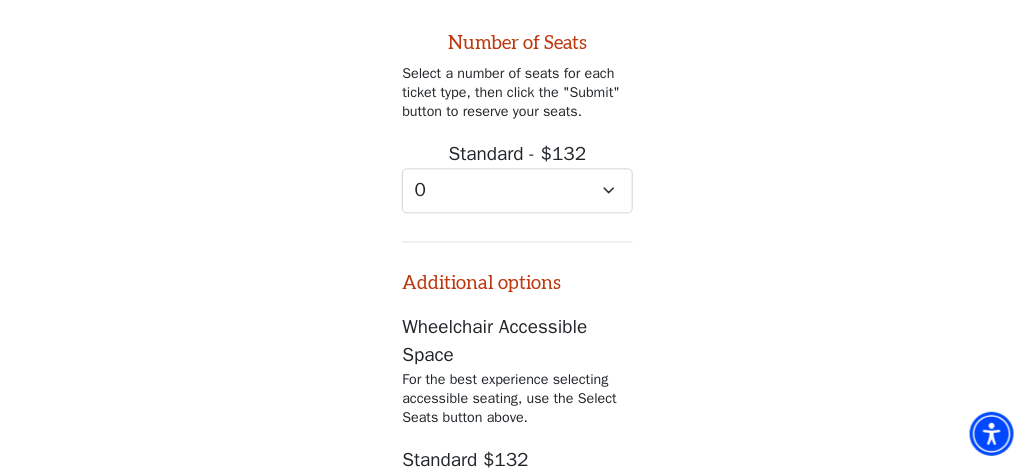 scroll, scrollTop: 1009, scrollLeft: 0, axis: vertical 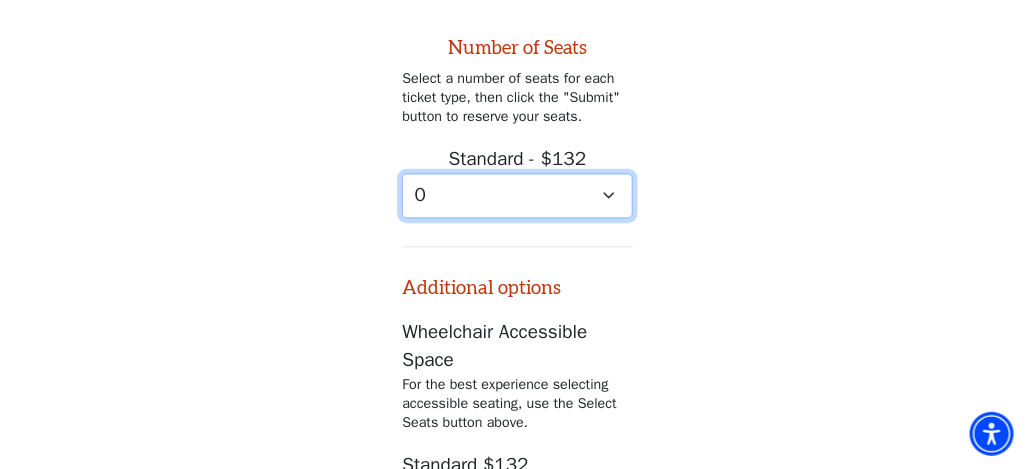 click on "0 1 2 3 4 5 6 7 8 9" at bounding box center (517, 195) 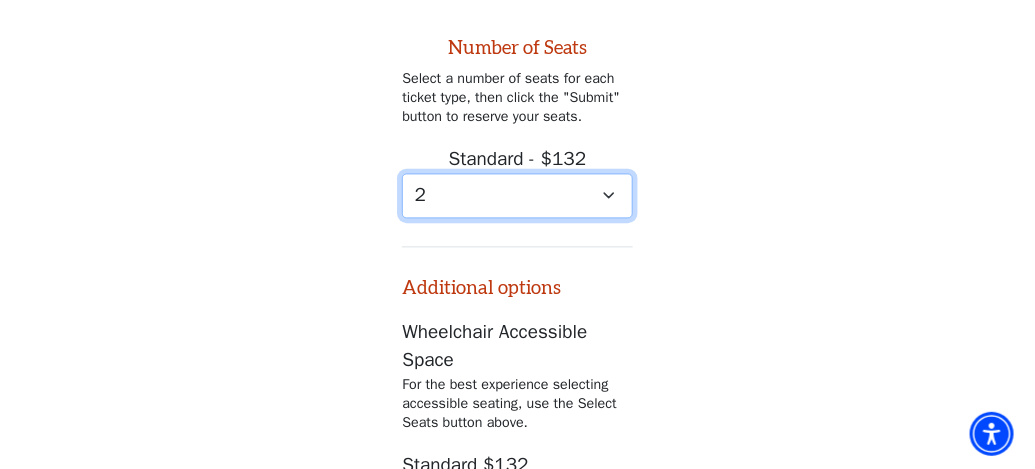 click on "0 1 2 3 4 5 6 7 8 9" at bounding box center (517, 195) 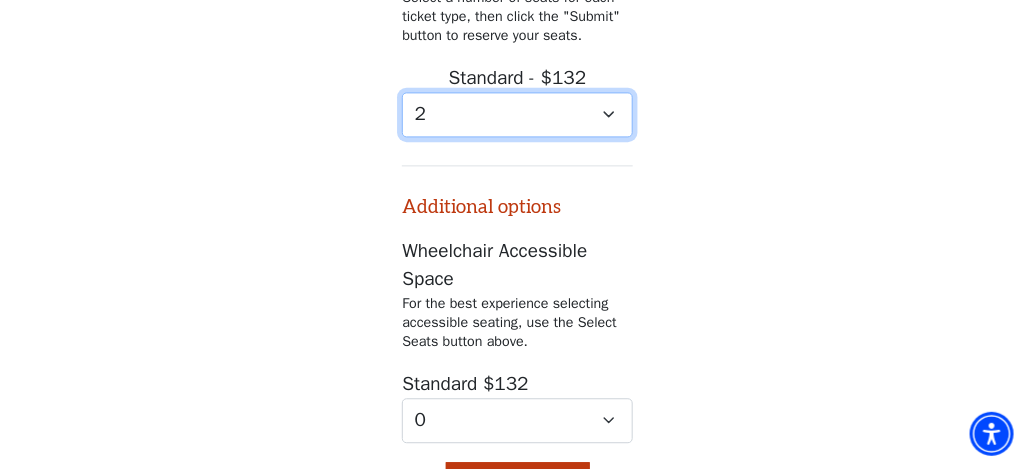 scroll, scrollTop: 1209, scrollLeft: 0, axis: vertical 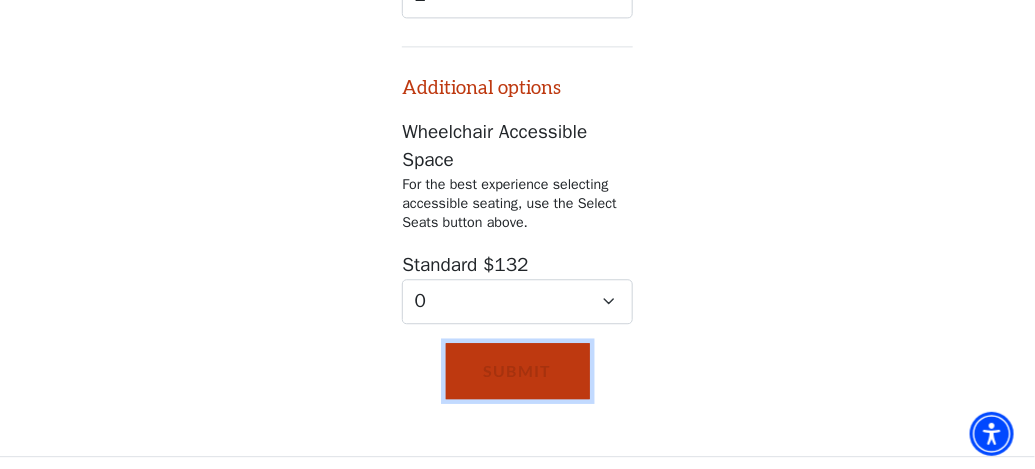 click on "Submit" at bounding box center (518, 371) 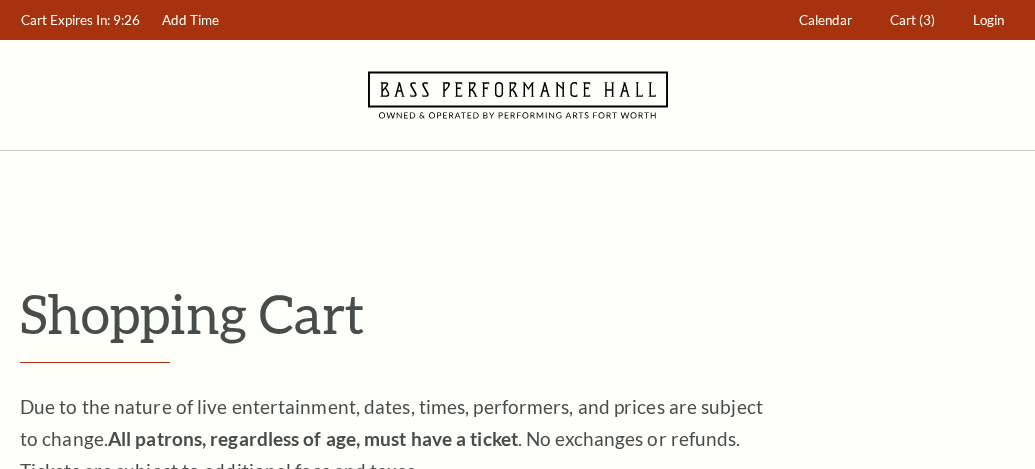 scroll, scrollTop: 0, scrollLeft: 0, axis: both 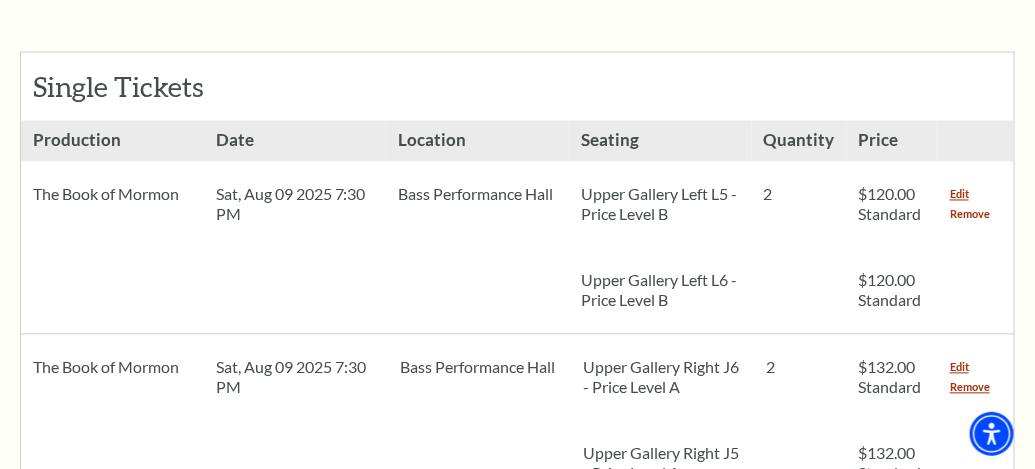 click on "Remove" at bounding box center [970, 215] 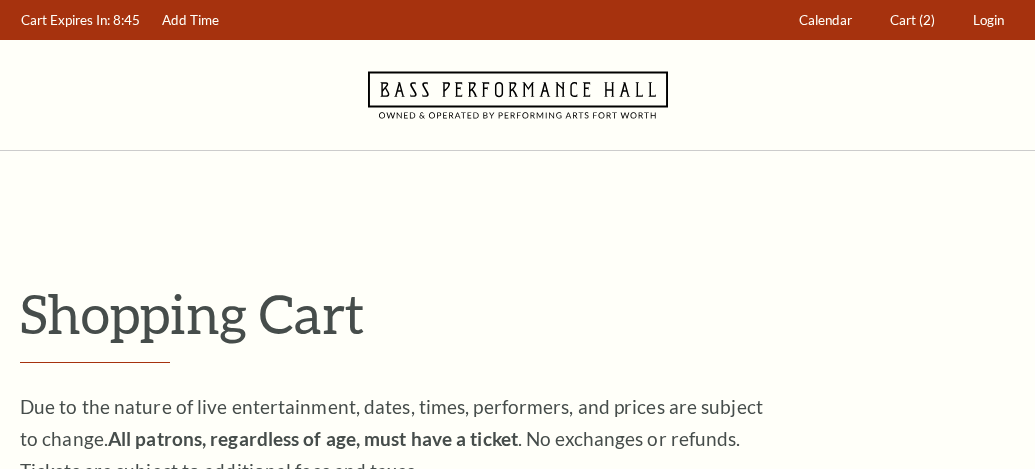 scroll, scrollTop: 0, scrollLeft: 0, axis: both 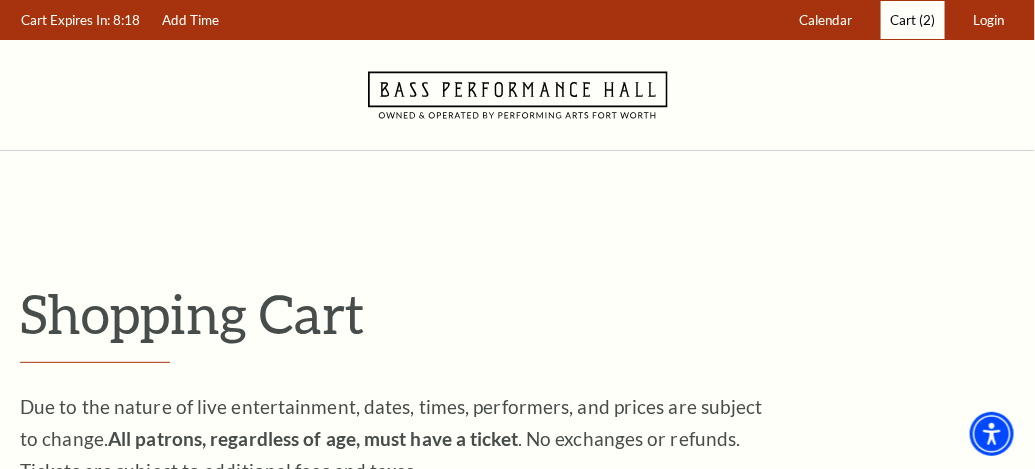 click on "Cart" at bounding box center (903, 20) 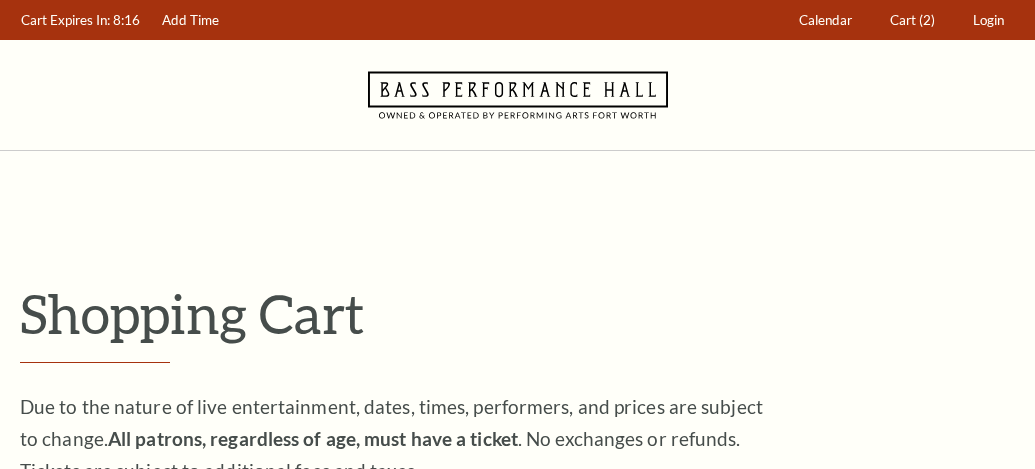 scroll, scrollTop: 0, scrollLeft: 0, axis: both 